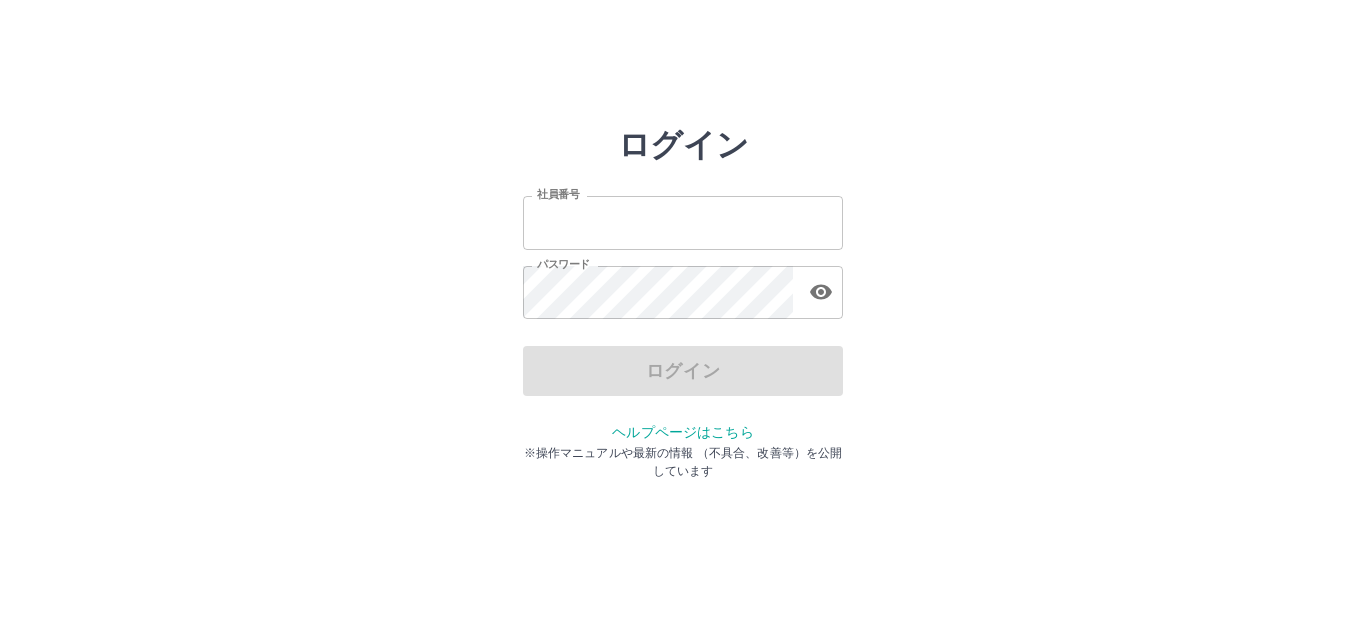 scroll, scrollTop: 0, scrollLeft: 0, axis: both 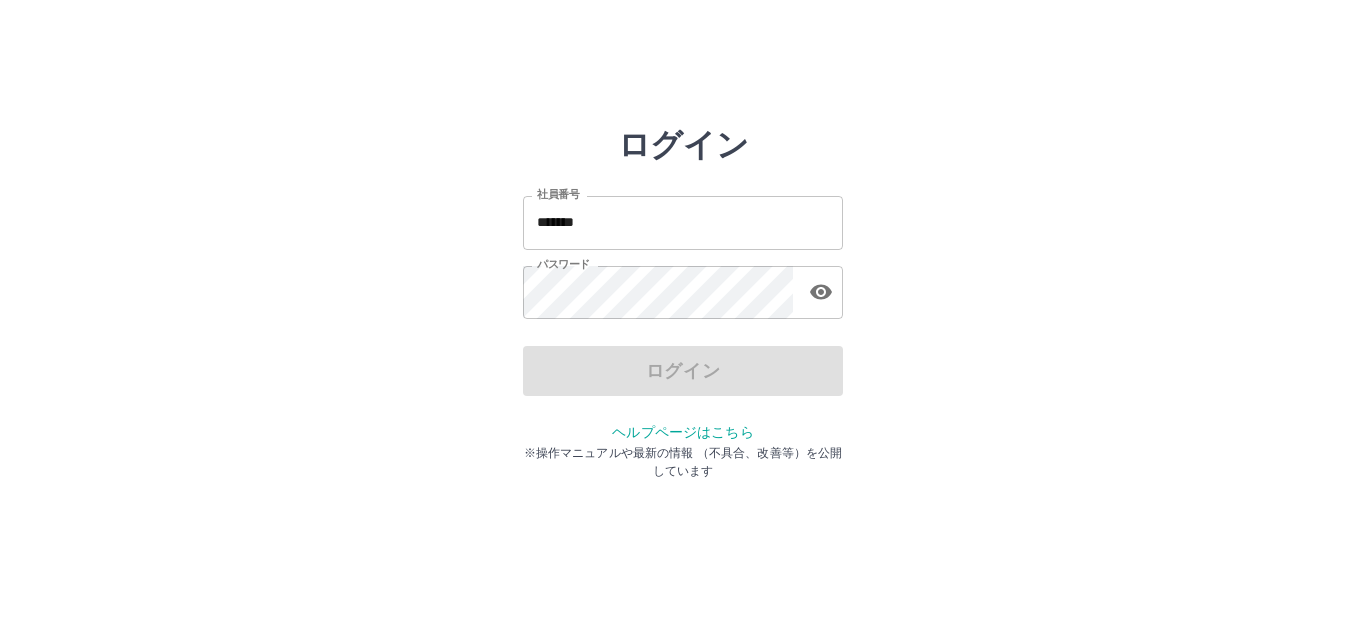 click on "ログイン 社員番号 ******* 社員番号 パスワード パスワード ログイン ヘルプページはこちら ※操作マニュアルや最新の情報 （不具合、改善等）を公開しています" at bounding box center (683, 223) 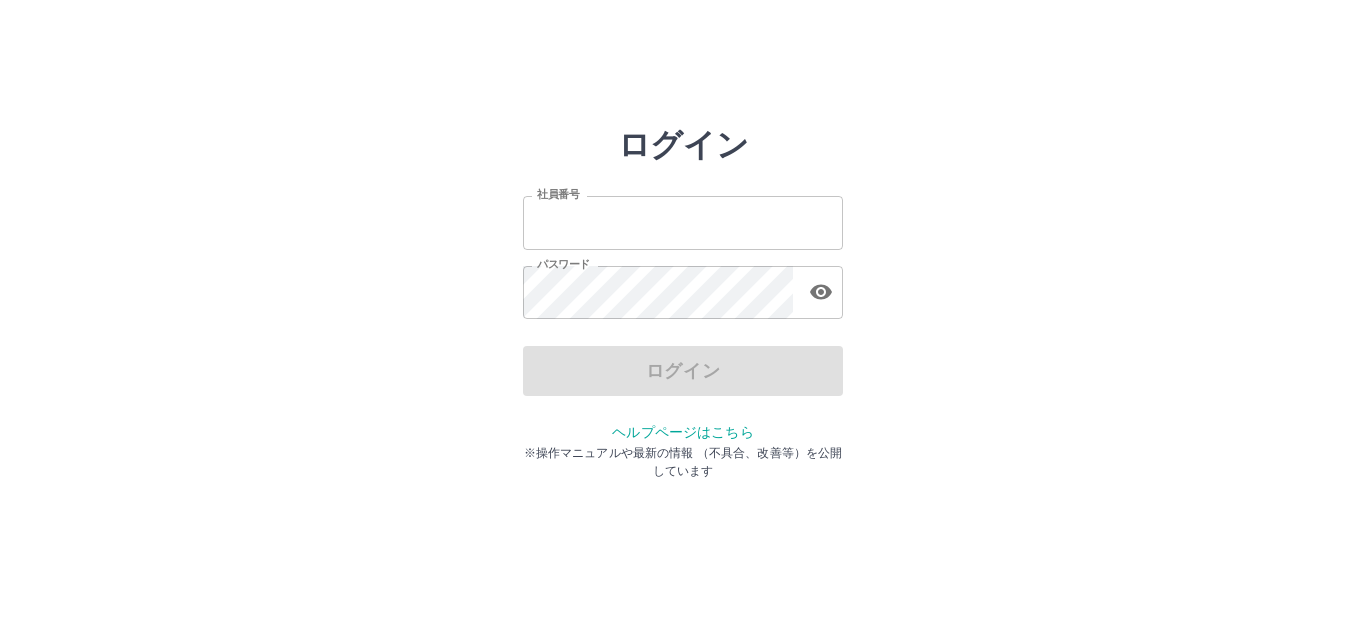 scroll, scrollTop: 0, scrollLeft: 0, axis: both 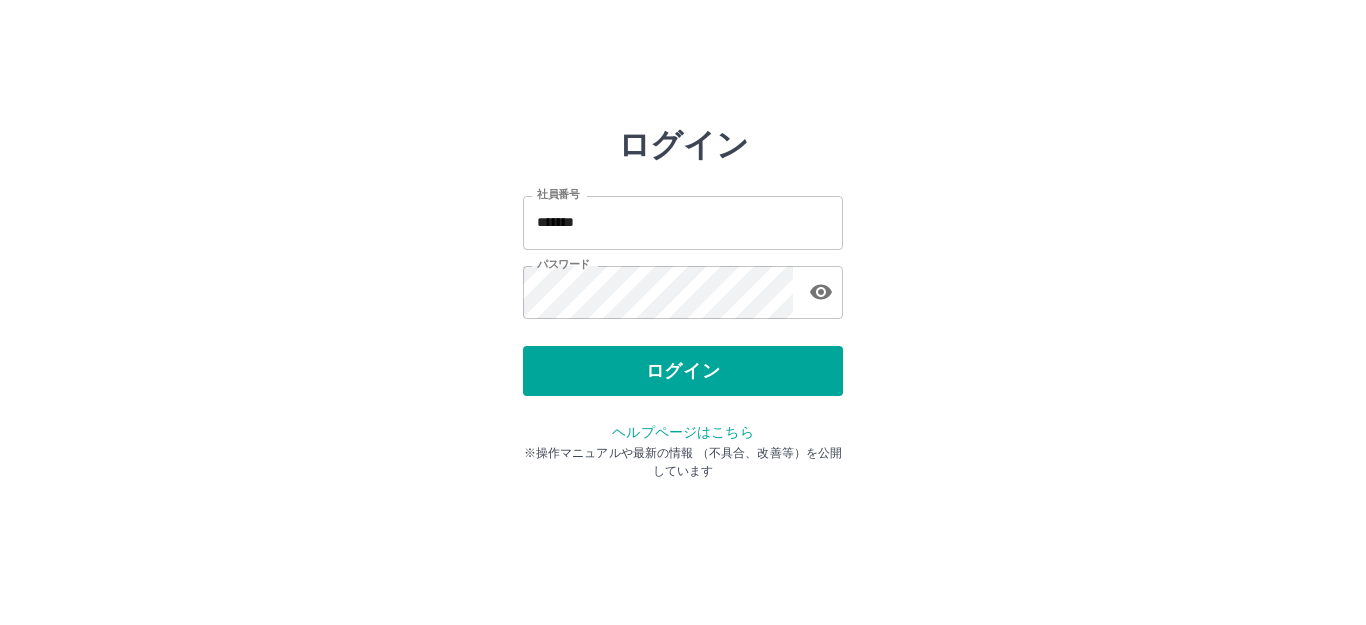 click on "ログイン" at bounding box center [683, 371] 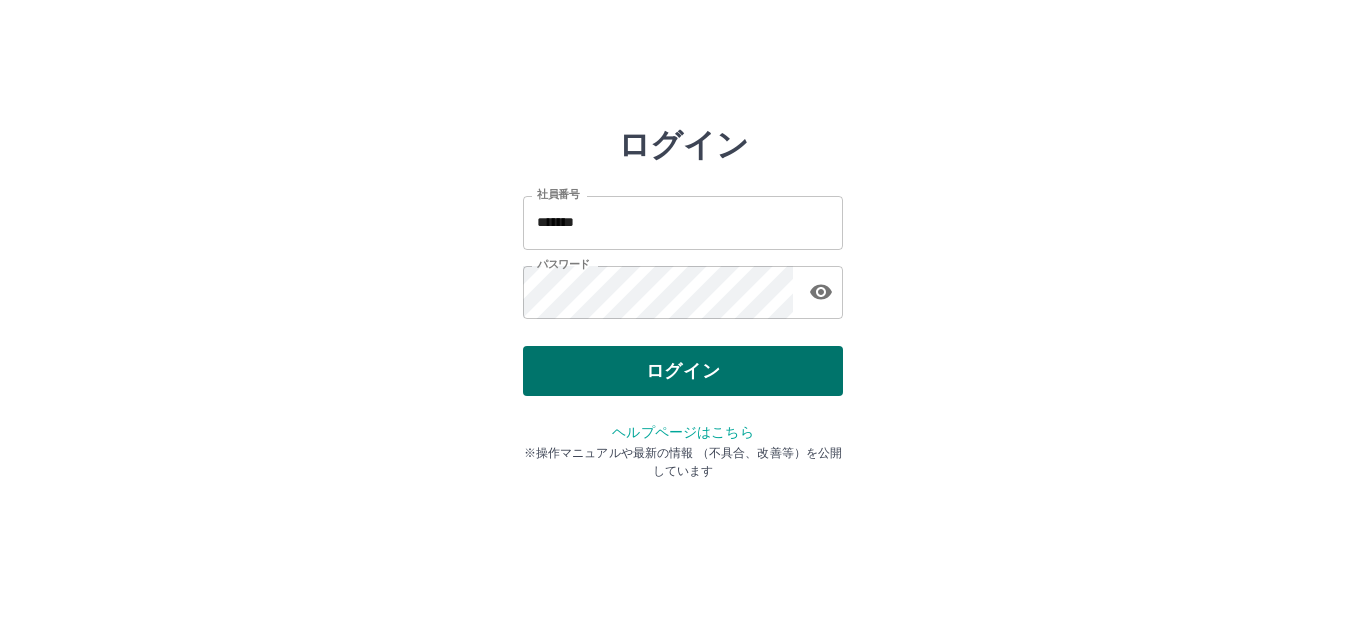 click on "ログイン" at bounding box center (683, 371) 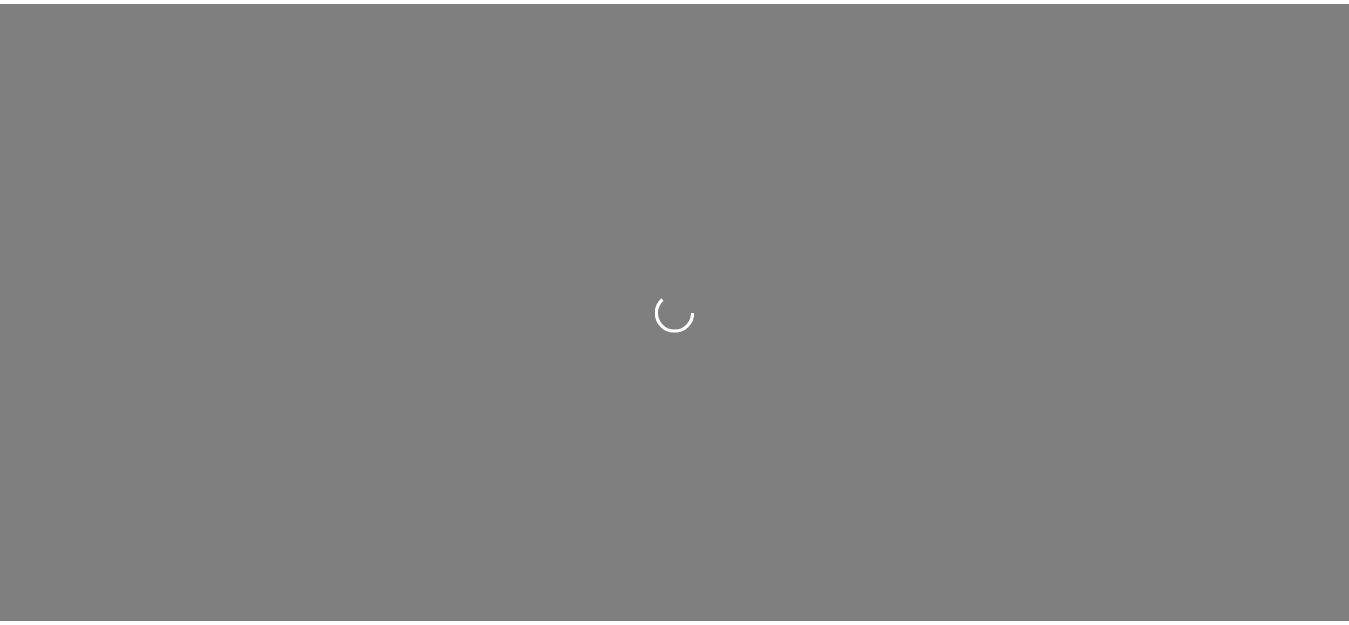 scroll, scrollTop: 0, scrollLeft: 0, axis: both 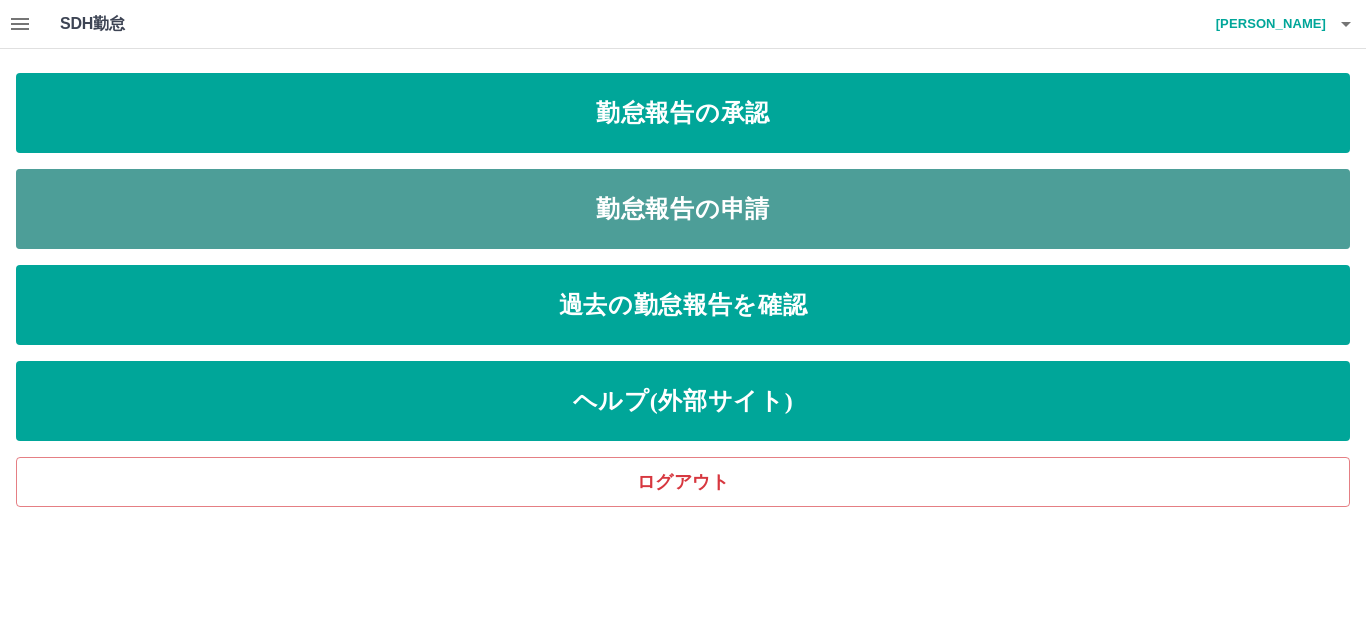 click on "勤怠報告の申請" at bounding box center [683, 209] 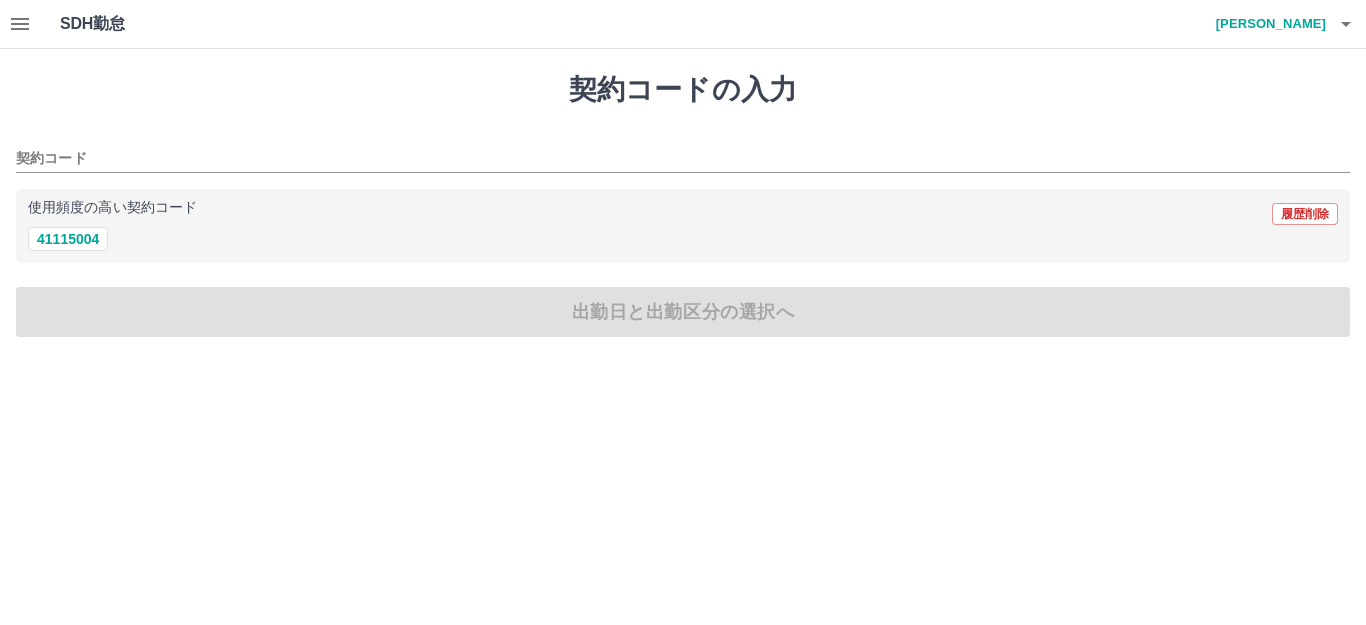 drag, startPoint x: 54, startPoint y: 240, endPoint x: 52, endPoint y: 252, distance: 12.165525 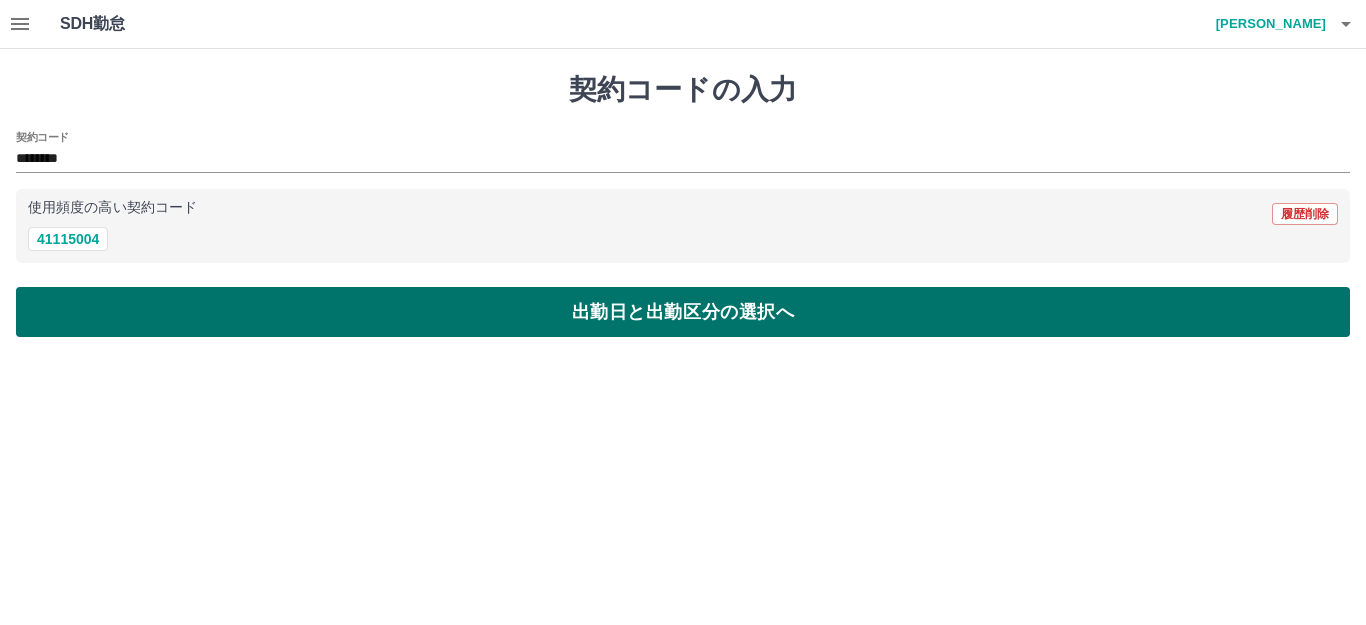 click on "出勤日と出勤区分の選択へ" at bounding box center [683, 312] 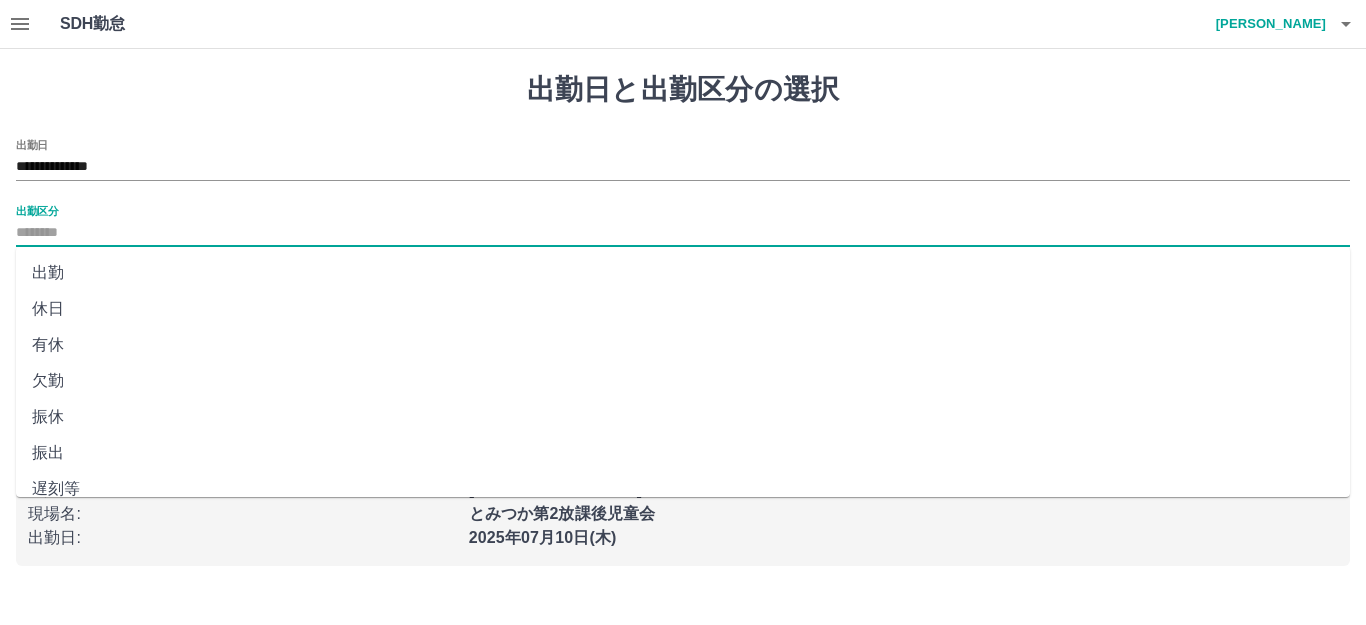 click on "出勤区分" at bounding box center [683, 233] 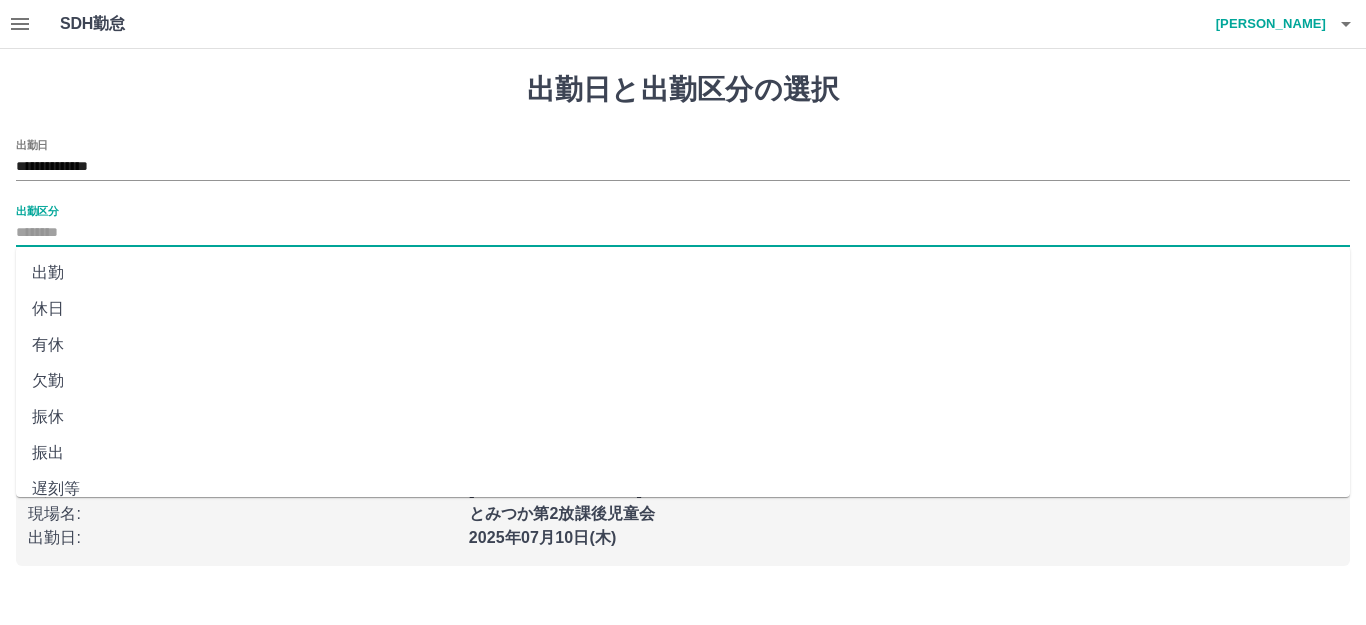 click on "遅刻等" at bounding box center [683, 489] 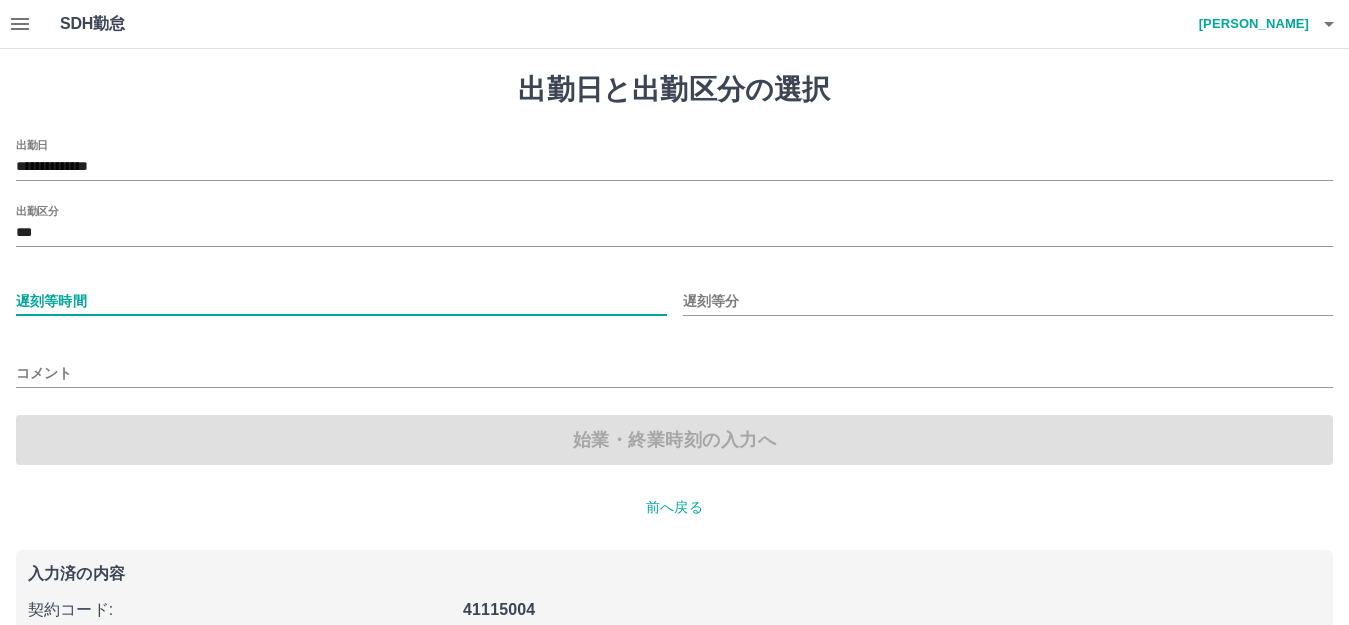 click on "遅刻等時間" at bounding box center (341, 301) 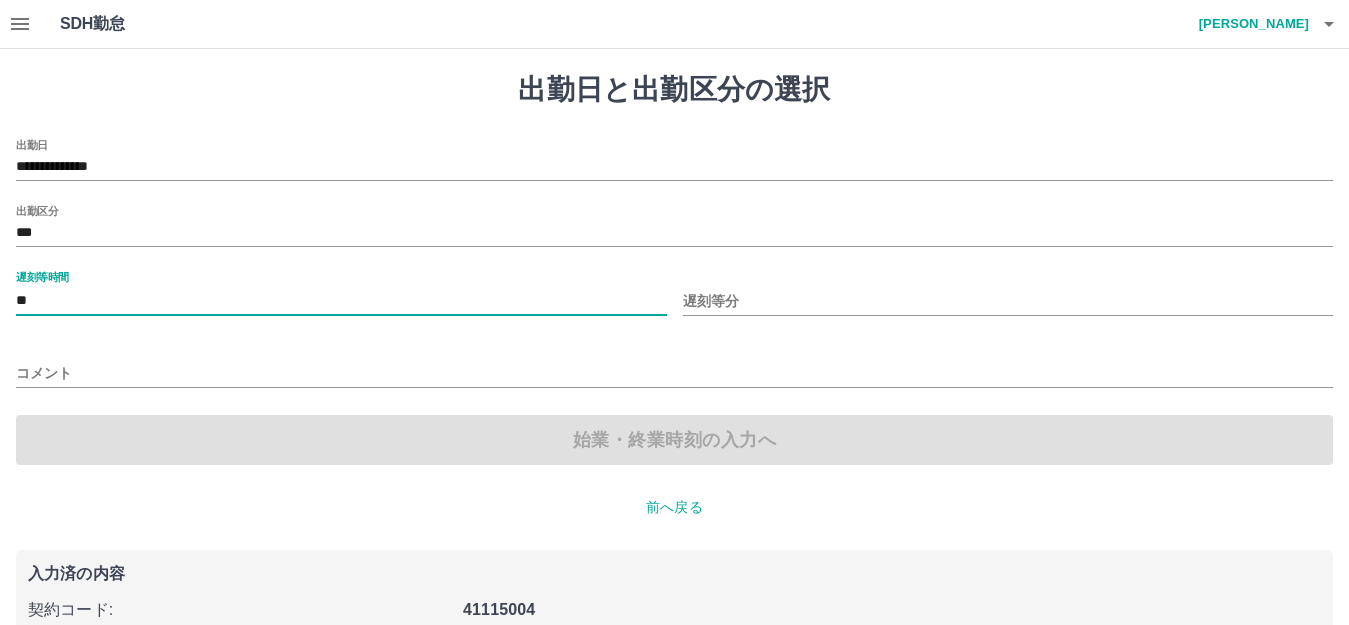 click on "遅刻等分" at bounding box center [1008, 301] 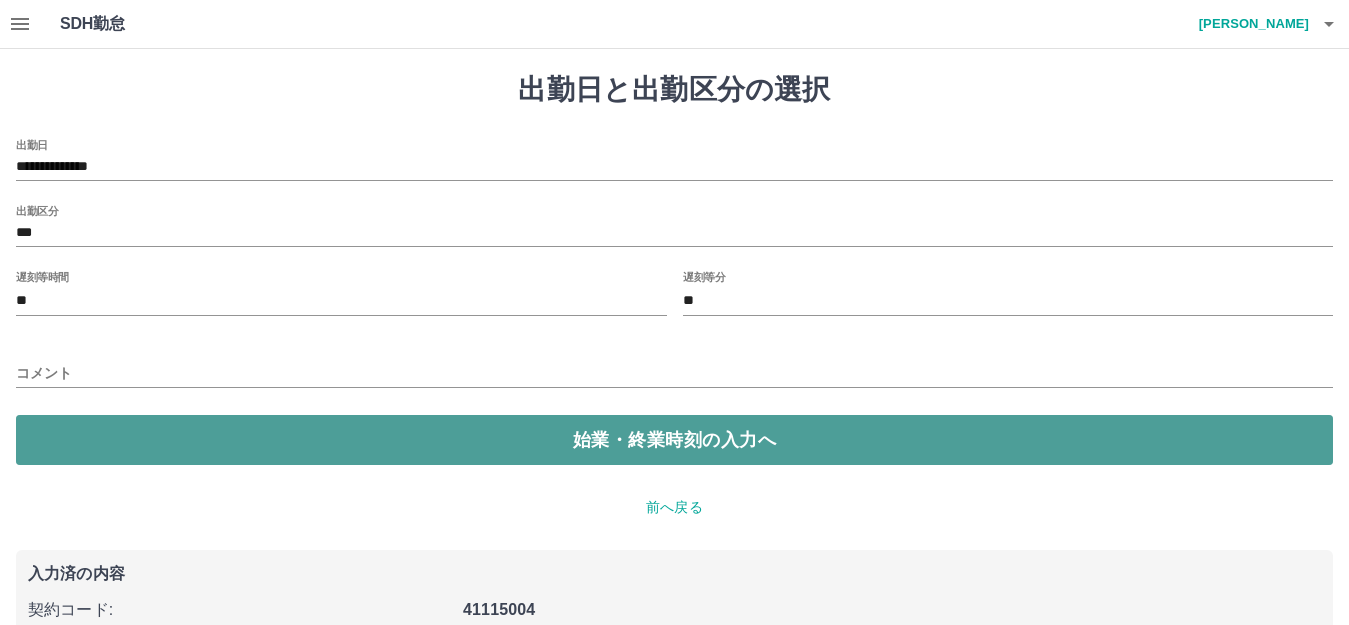 click on "始業・終業時刻の入力へ" at bounding box center [674, 440] 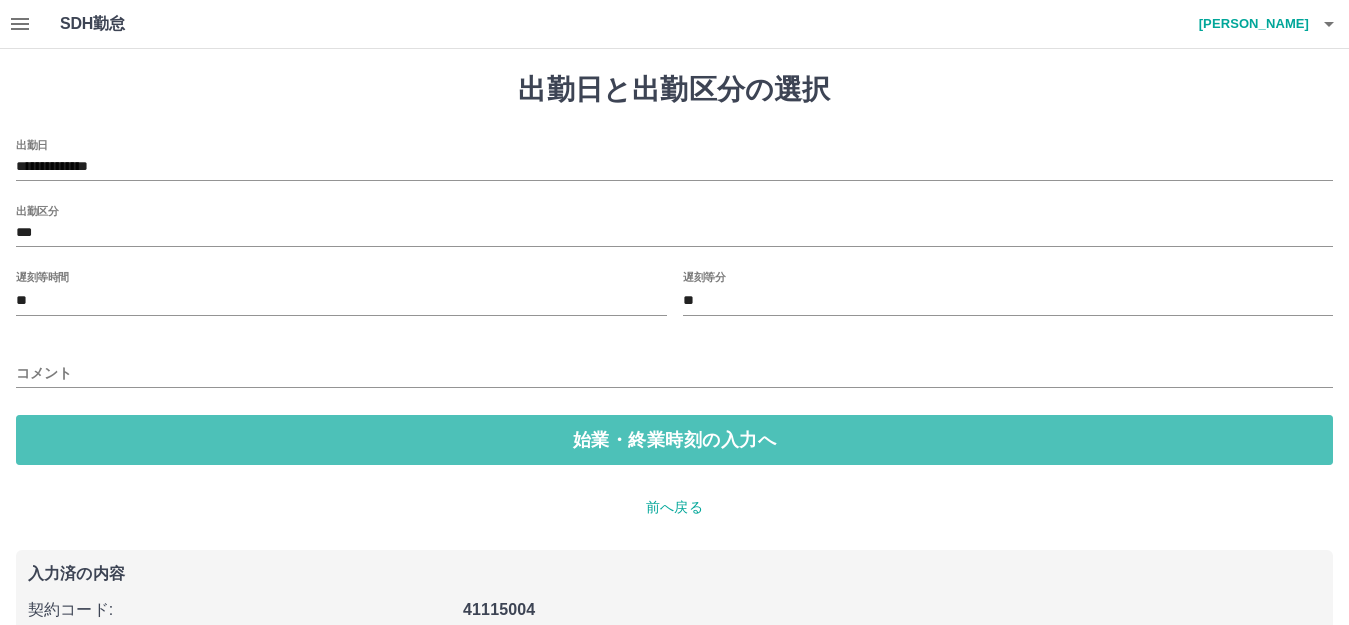 type on "*" 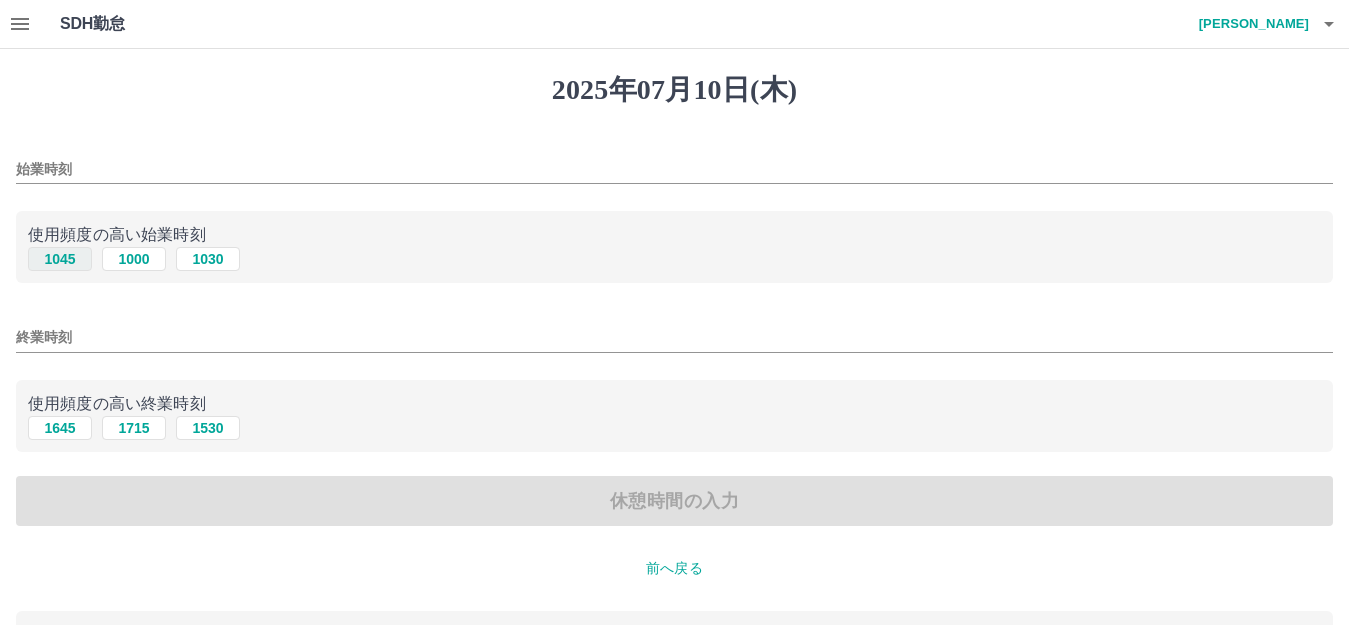 click on "1045" at bounding box center [60, 259] 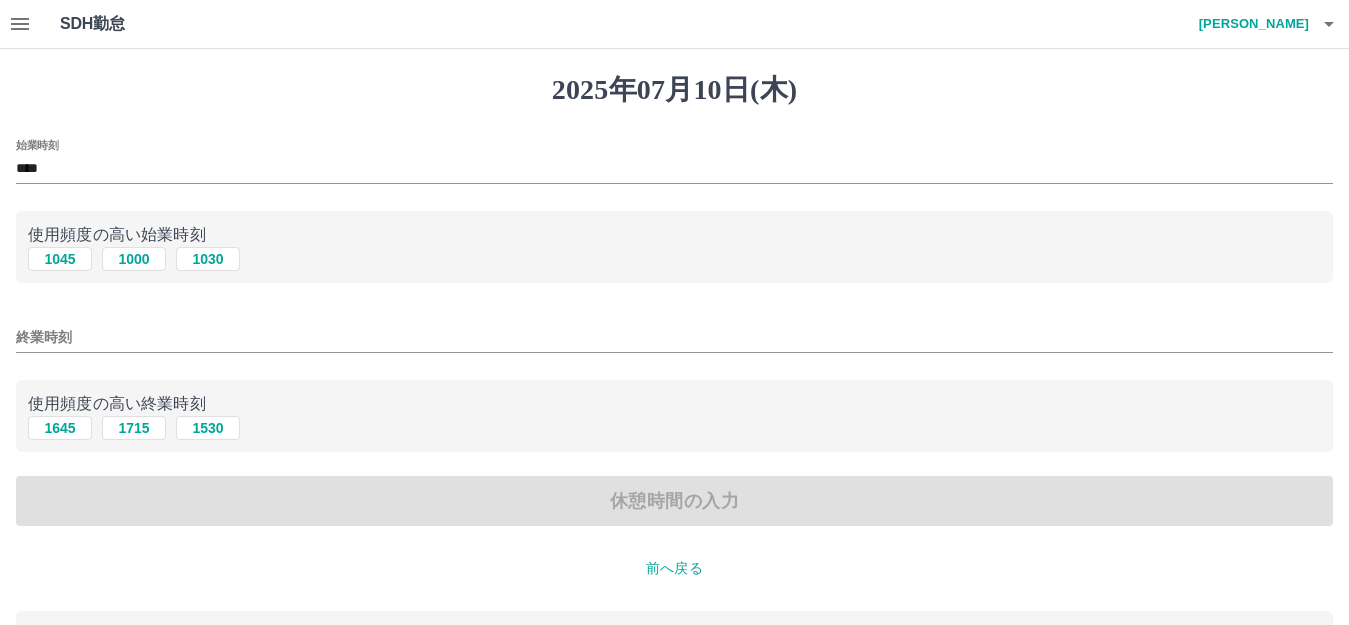 click on "終業時刻" at bounding box center (674, 337) 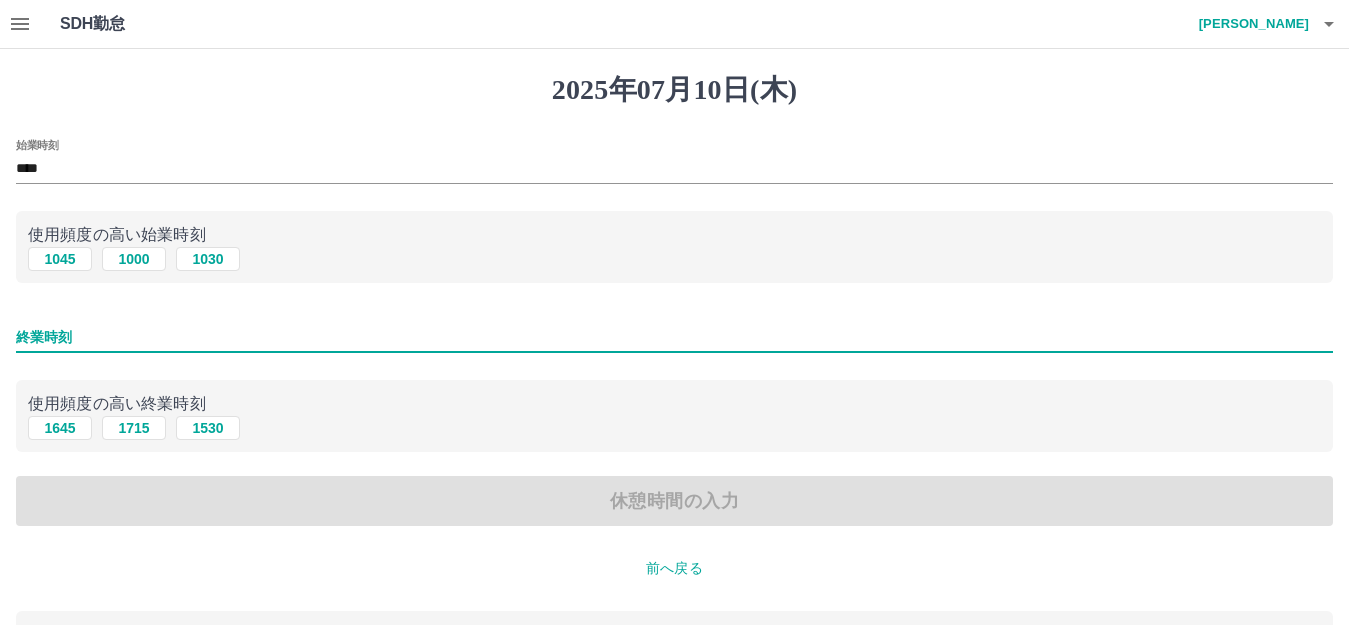 type on "****" 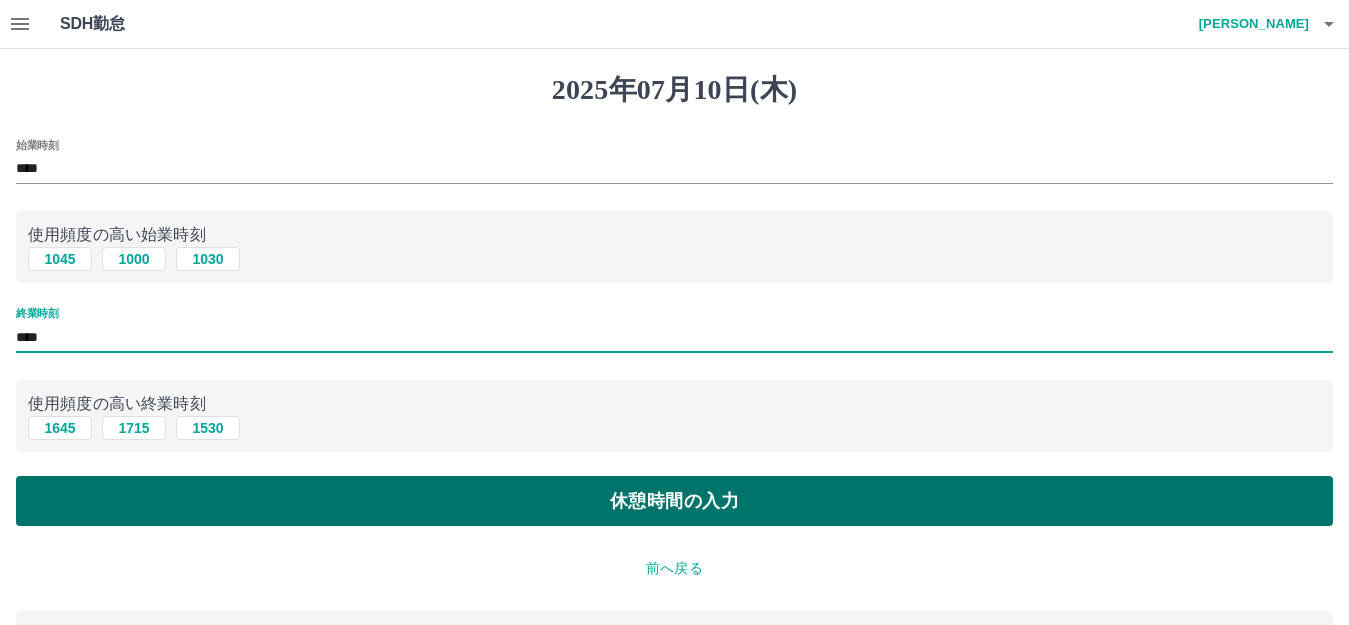 click on "休憩時間の入力" at bounding box center (674, 501) 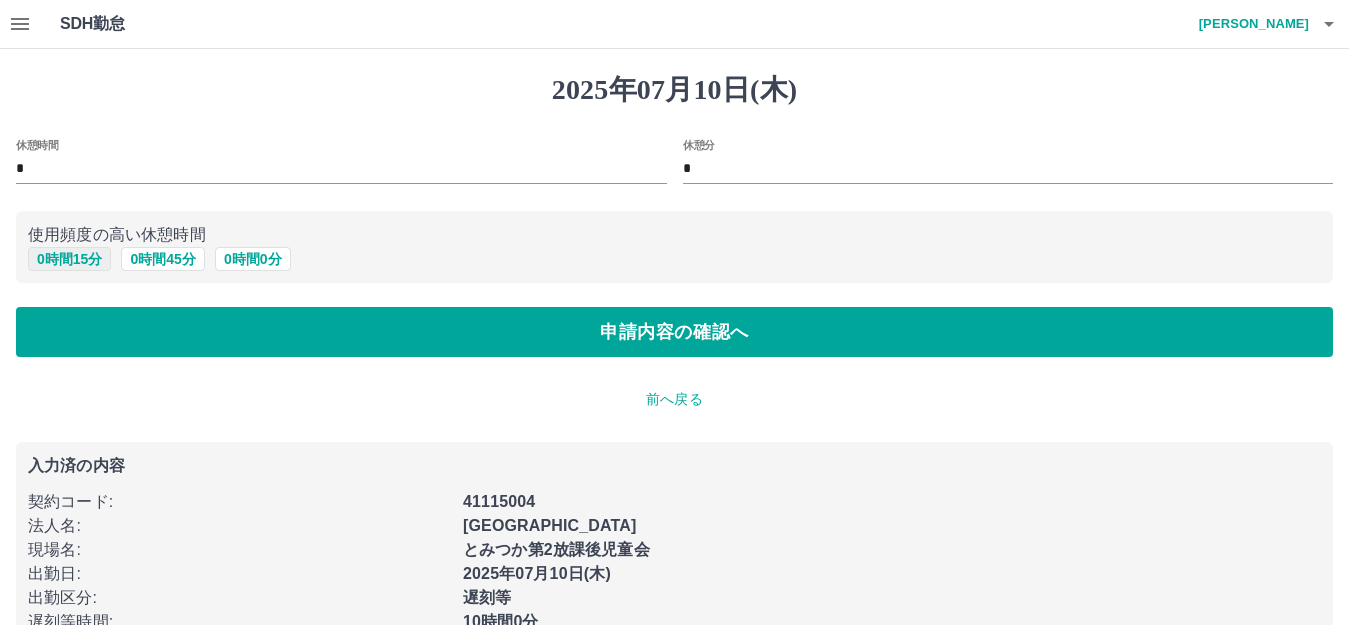 click on "0 時間 15 分" at bounding box center (69, 259) 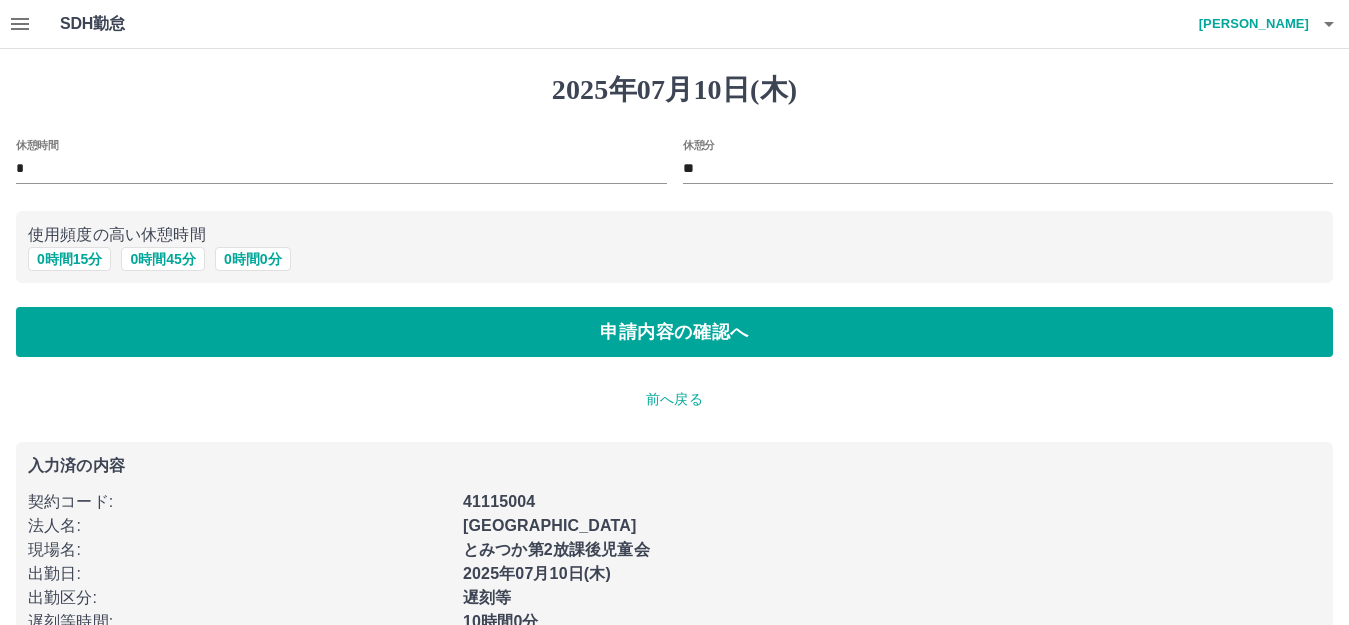 click on "前へ戻る" at bounding box center (674, 399) 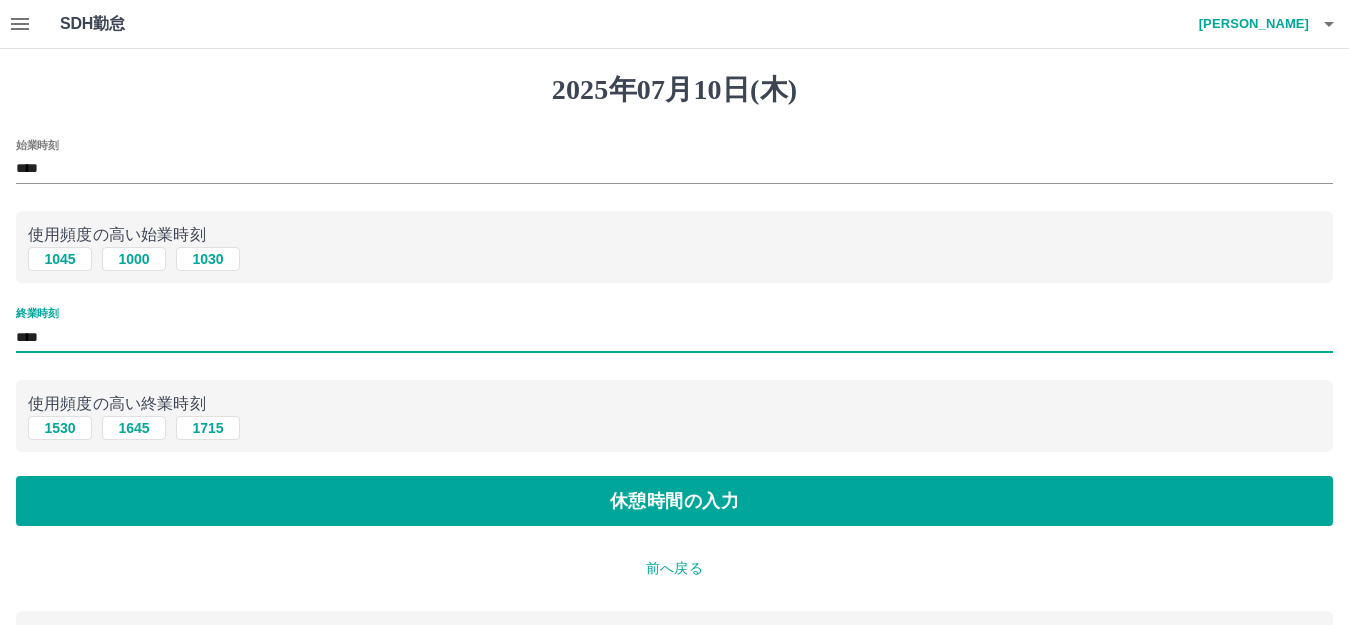 click on "****" at bounding box center (674, 337) 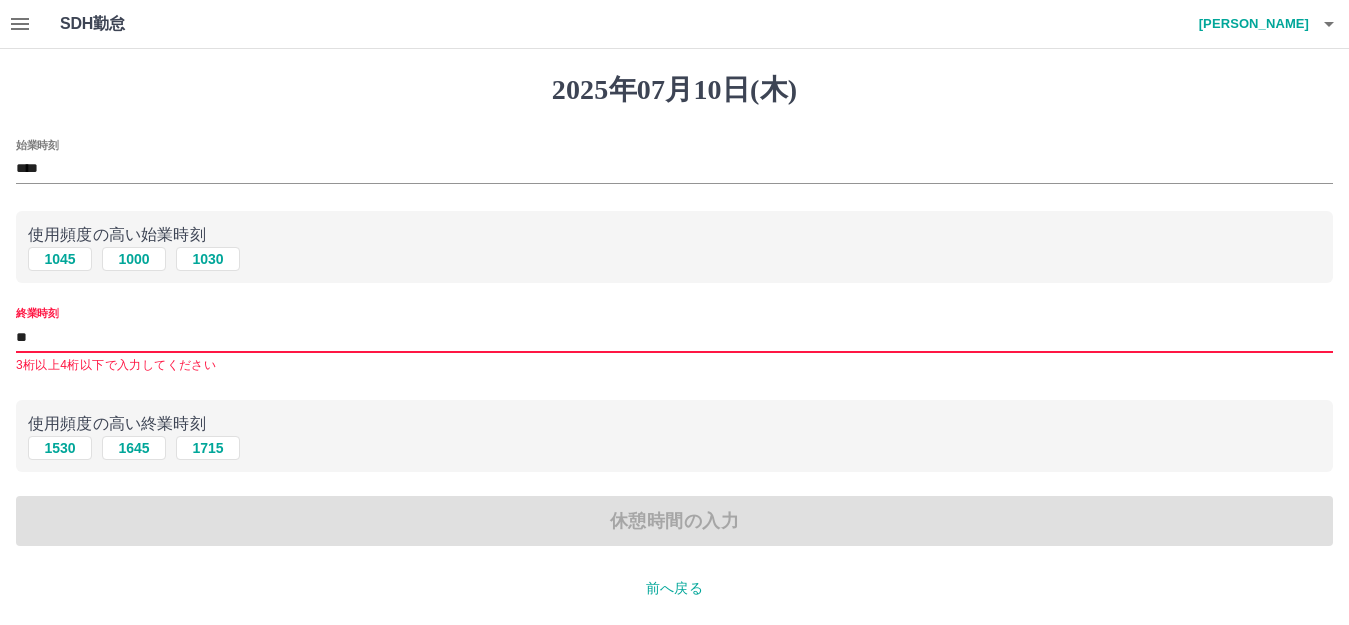 type on "*" 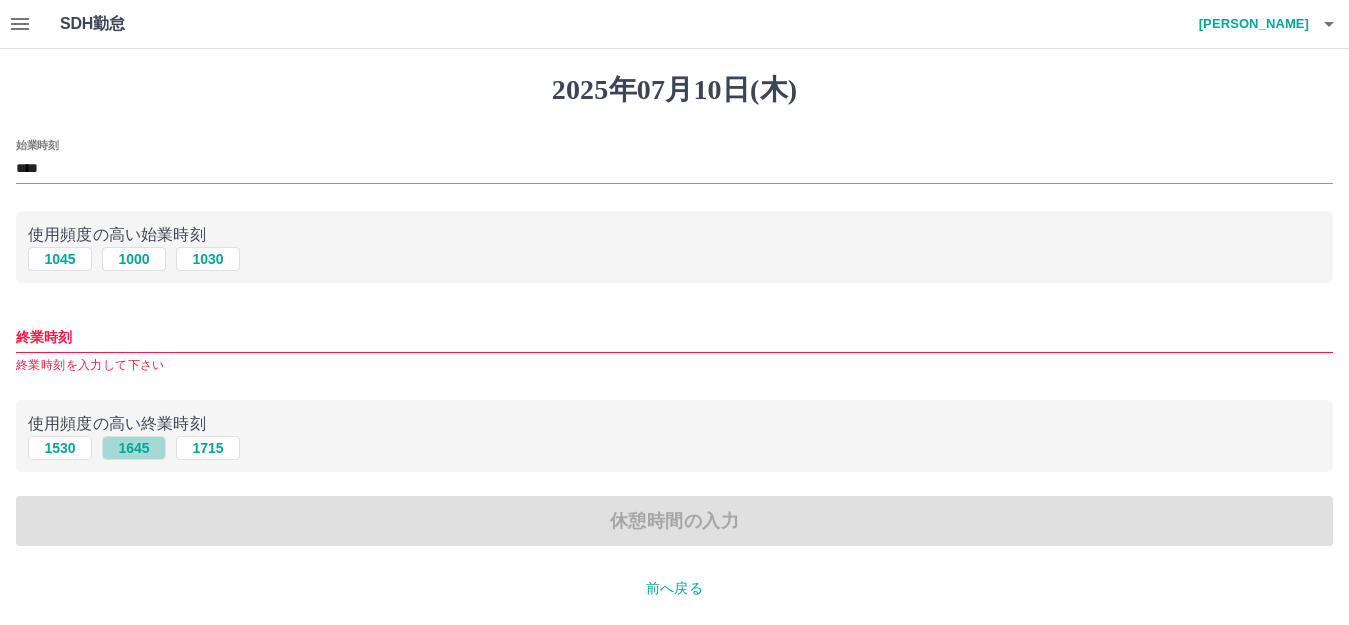 click on "1645" at bounding box center (134, 448) 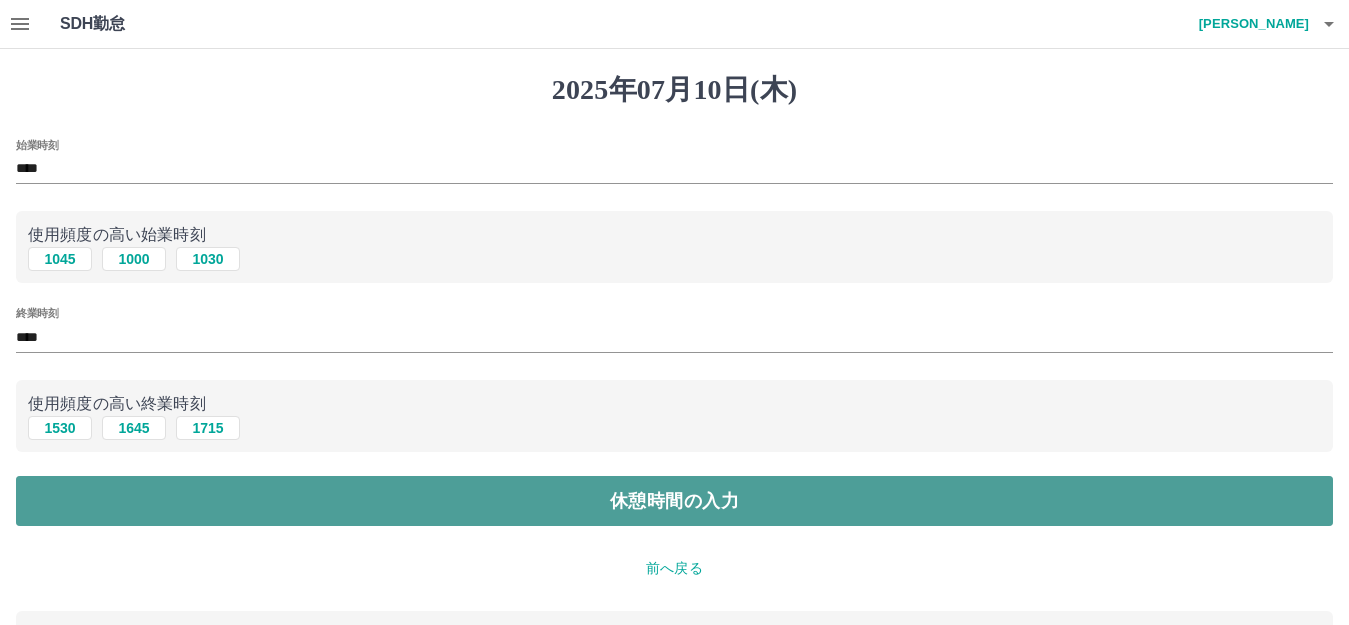 click on "休憩時間の入力" at bounding box center (674, 501) 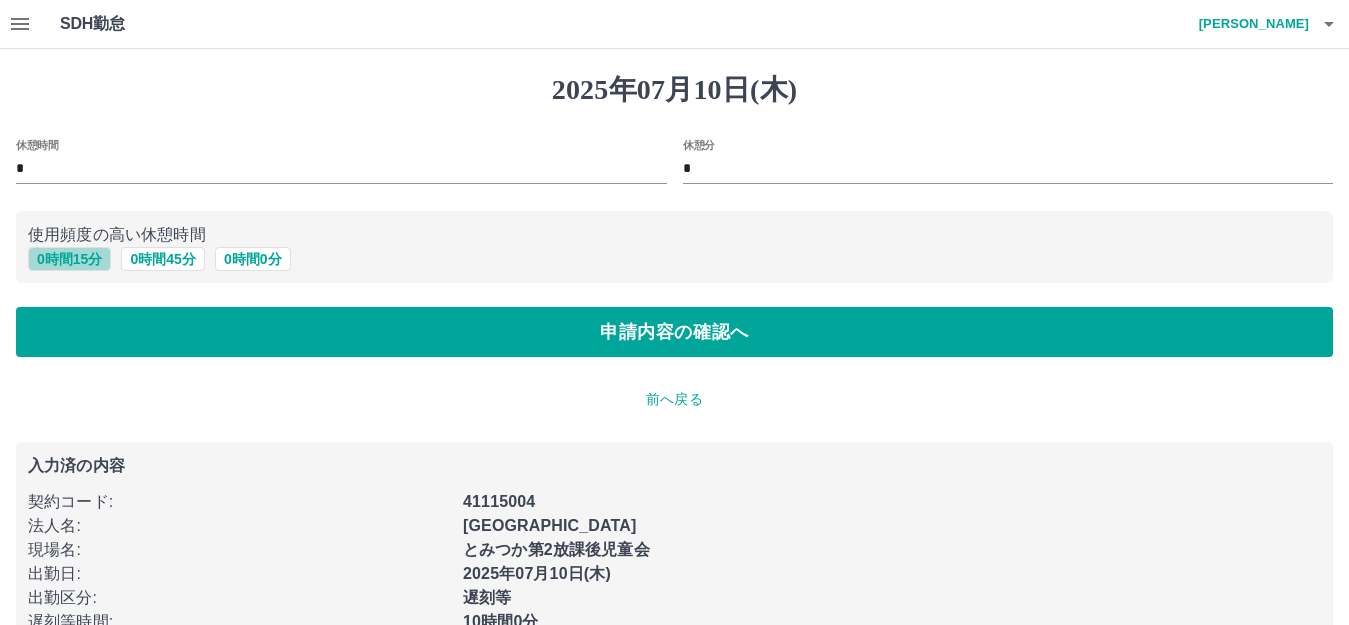 click on "0 時間 15 分" at bounding box center (69, 259) 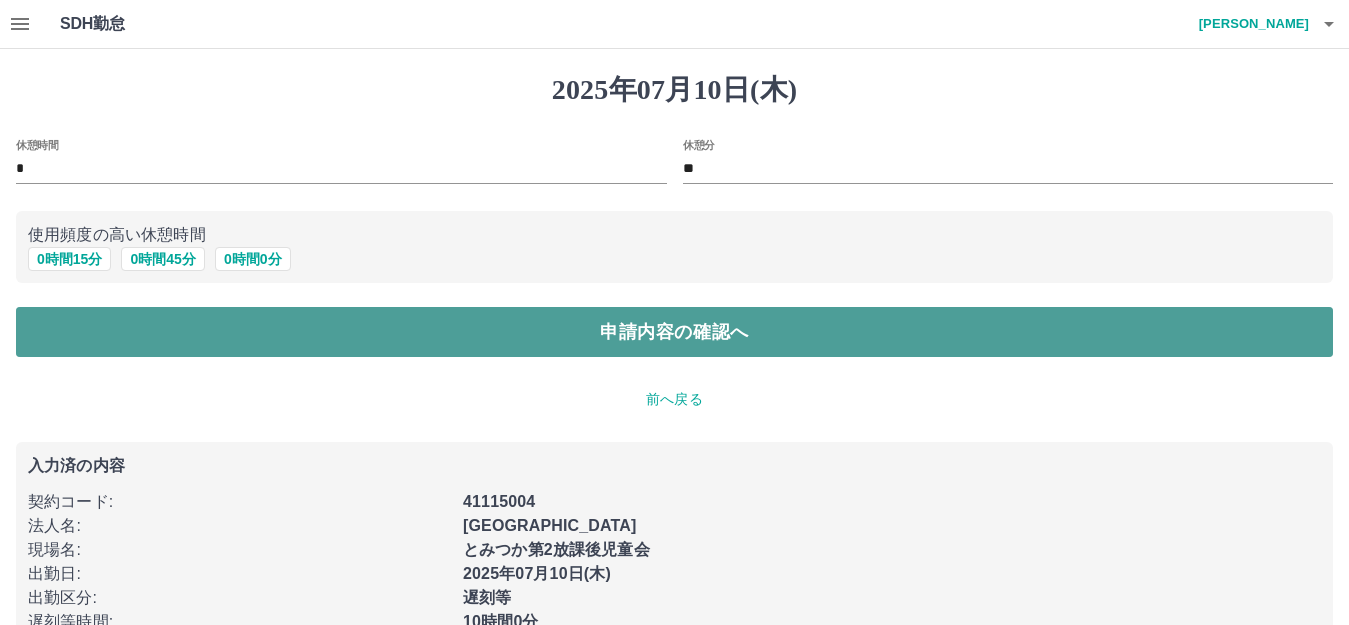 click on "申請内容の確認へ" at bounding box center (674, 332) 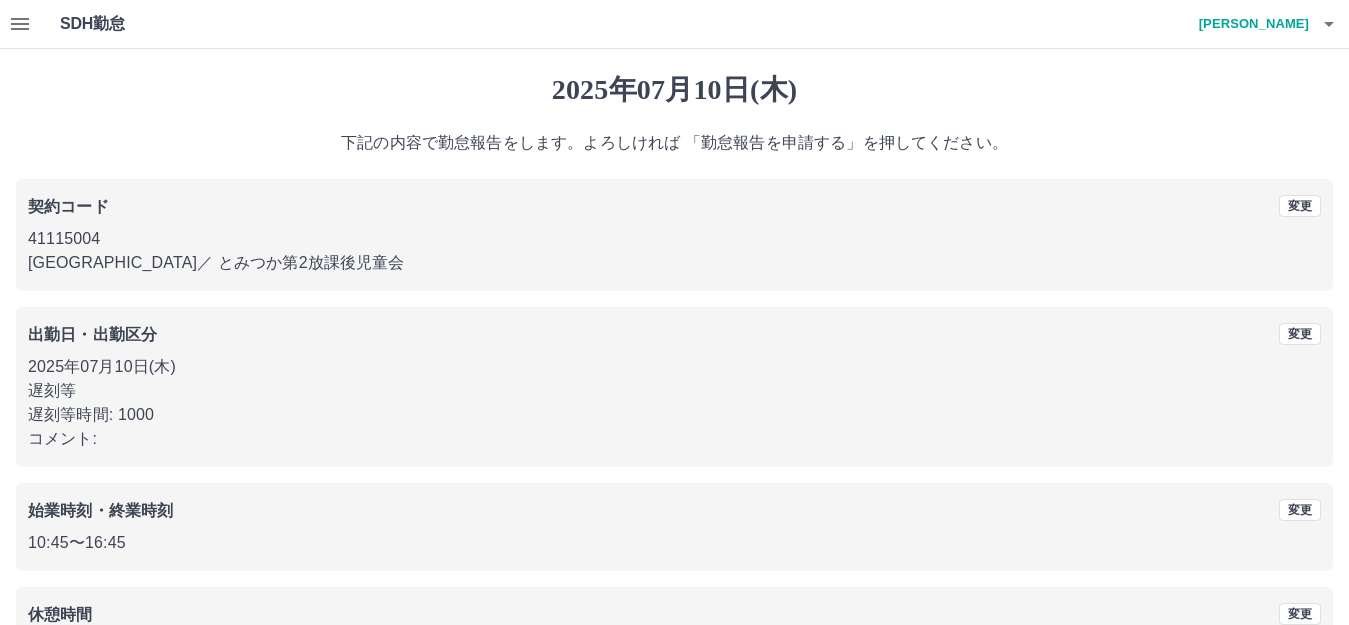 scroll, scrollTop: 148, scrollLeft: 0, axis: vertical 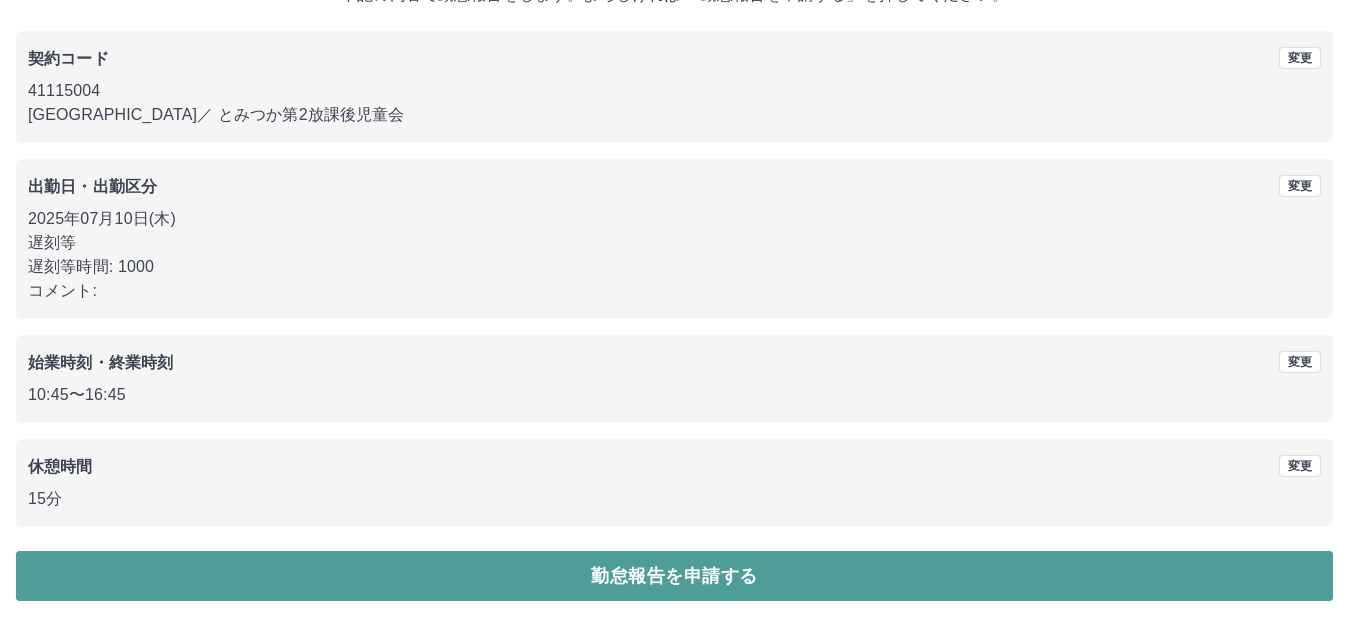 click on "勤怠報告を申請する" at bounding box center (674, 576) 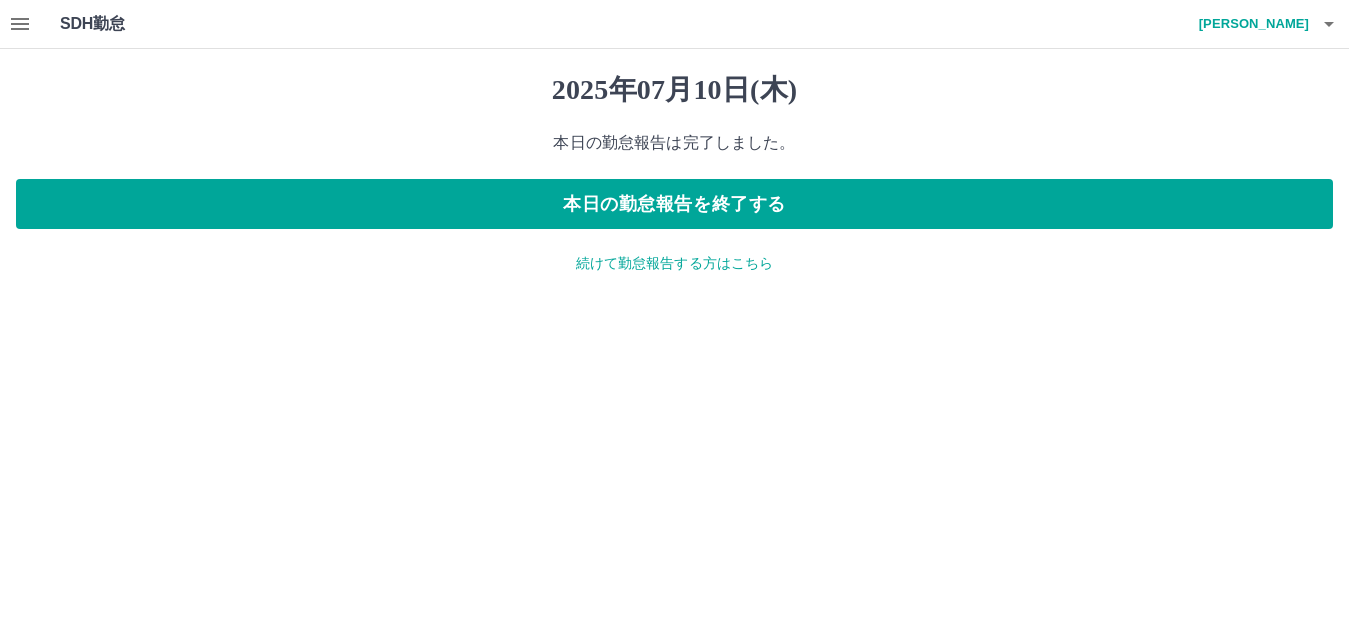 scroll, scrollTop: 0, scrollLeft: 0, axis: both 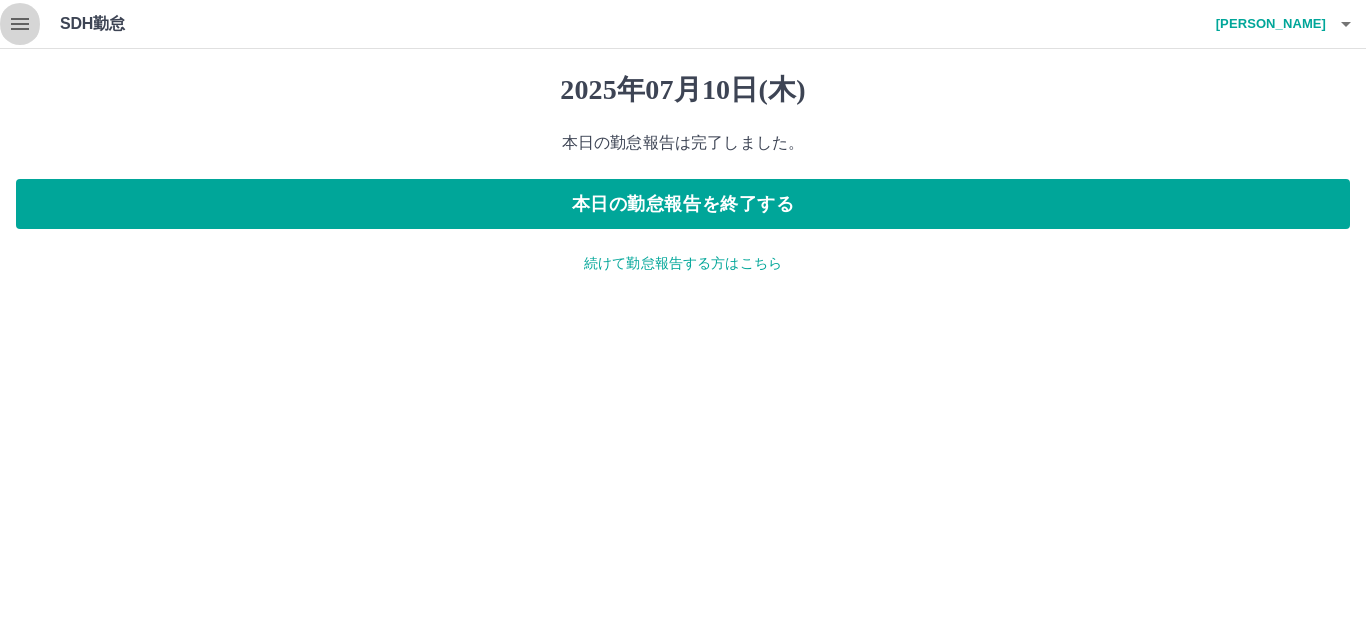 click at bounding box center (20, 24) 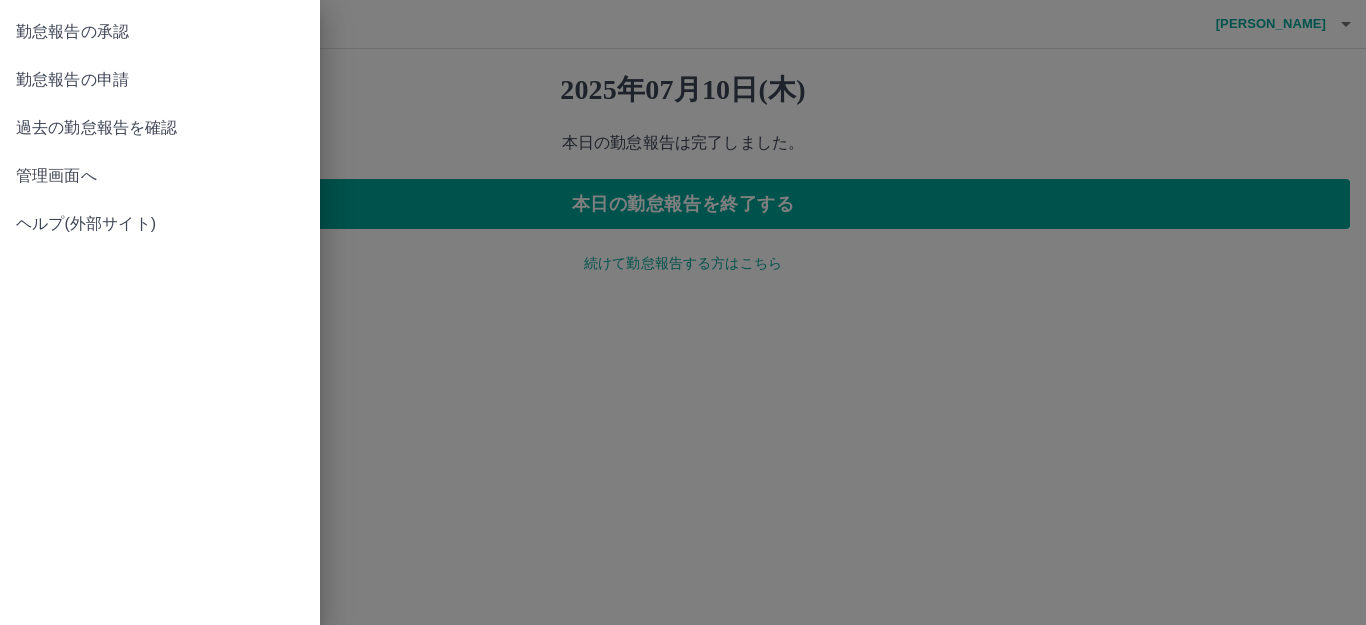 click on "勤怠報告の承認" at bounding box center [160, 32] 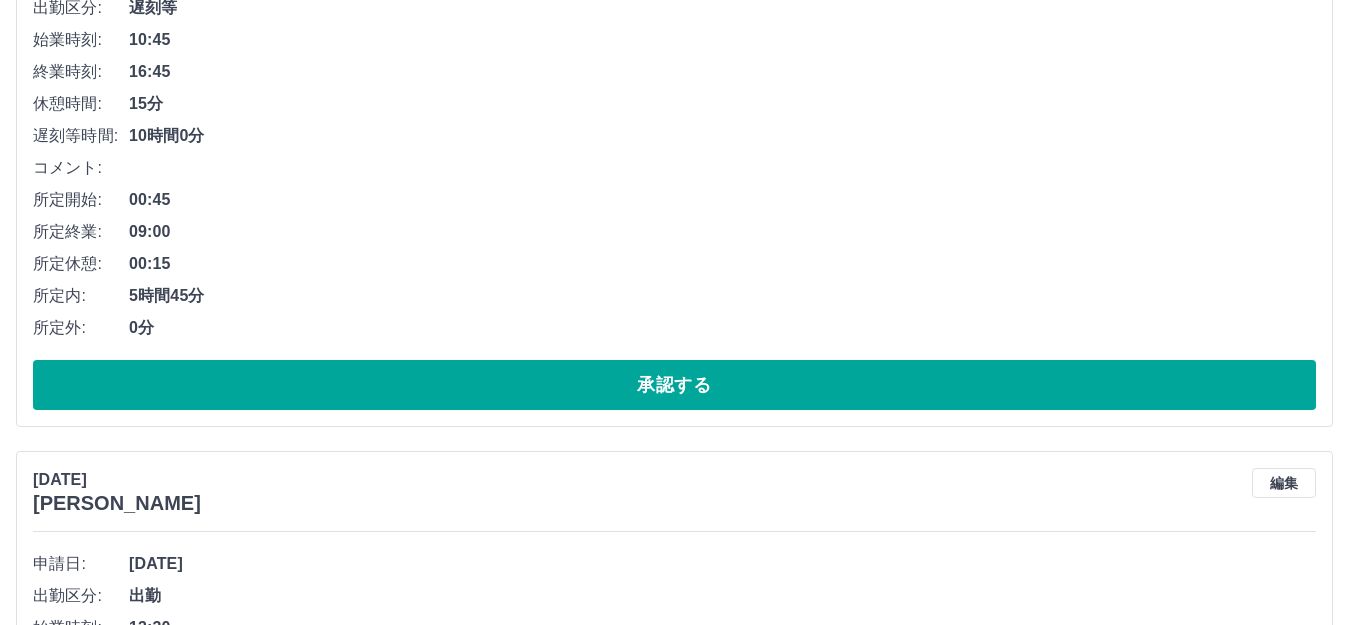 scroll, scrollTop: 1800, scrollLeft: 0, axis: vertical 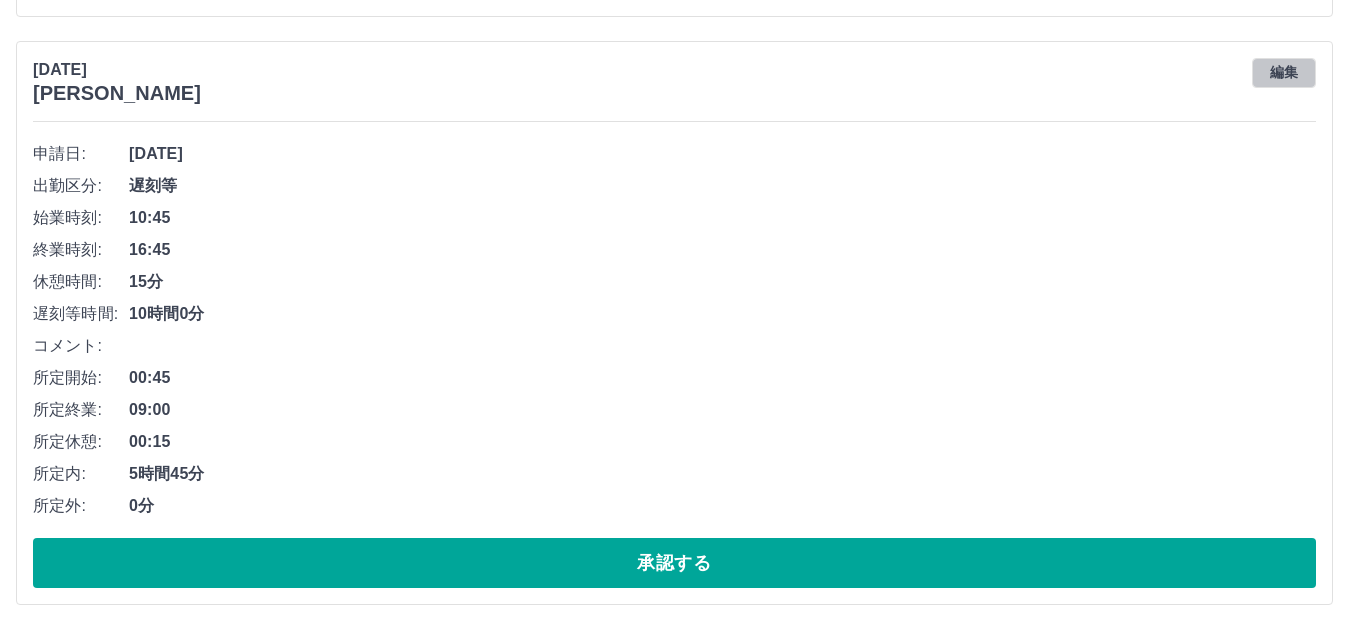 click on "編集" at bounding box center (1284, 73) 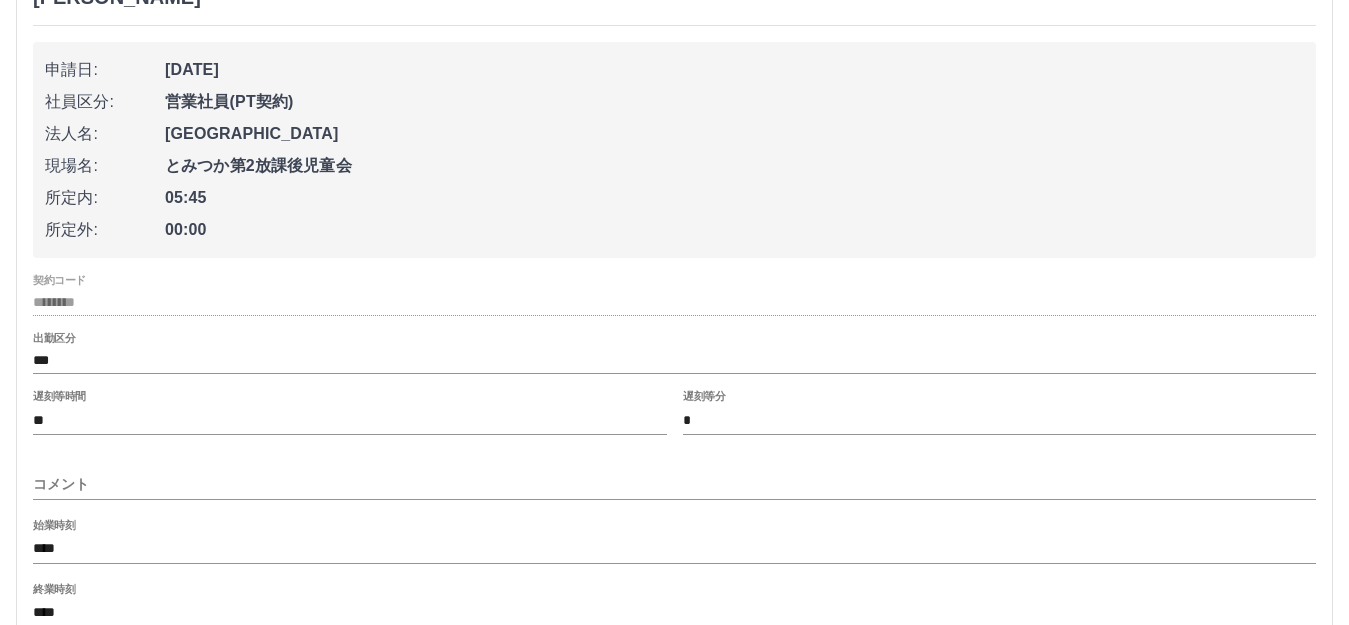 scroll, scrollTop: 2000, scrollLeft: 0, axis: vertical 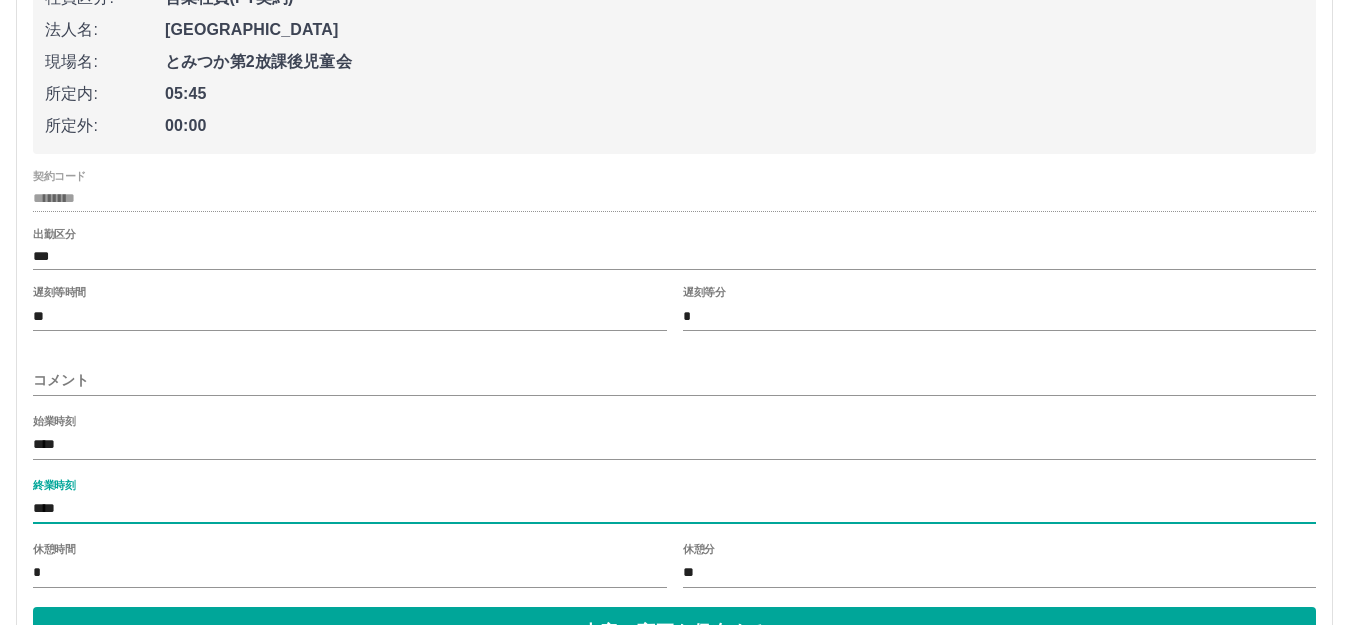 click on "****" at bounding box center [674, 509] 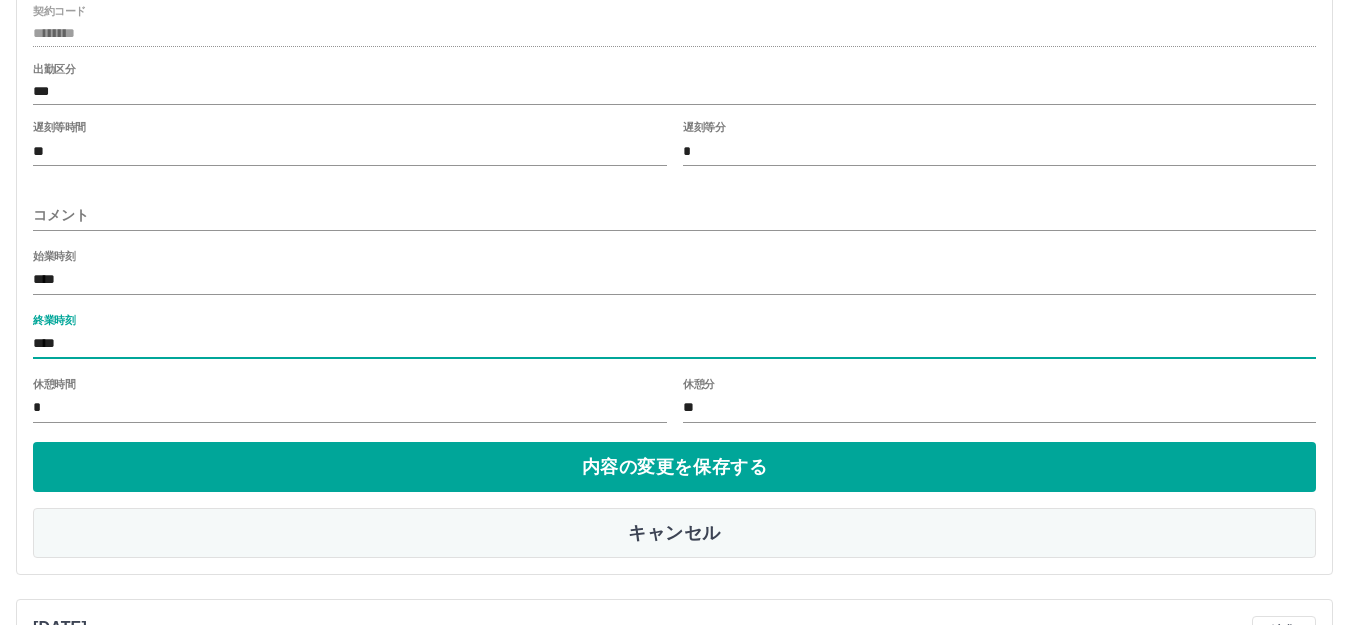 scroll, scrollTop: 2200, scrollLeft: 0, axis: vertical 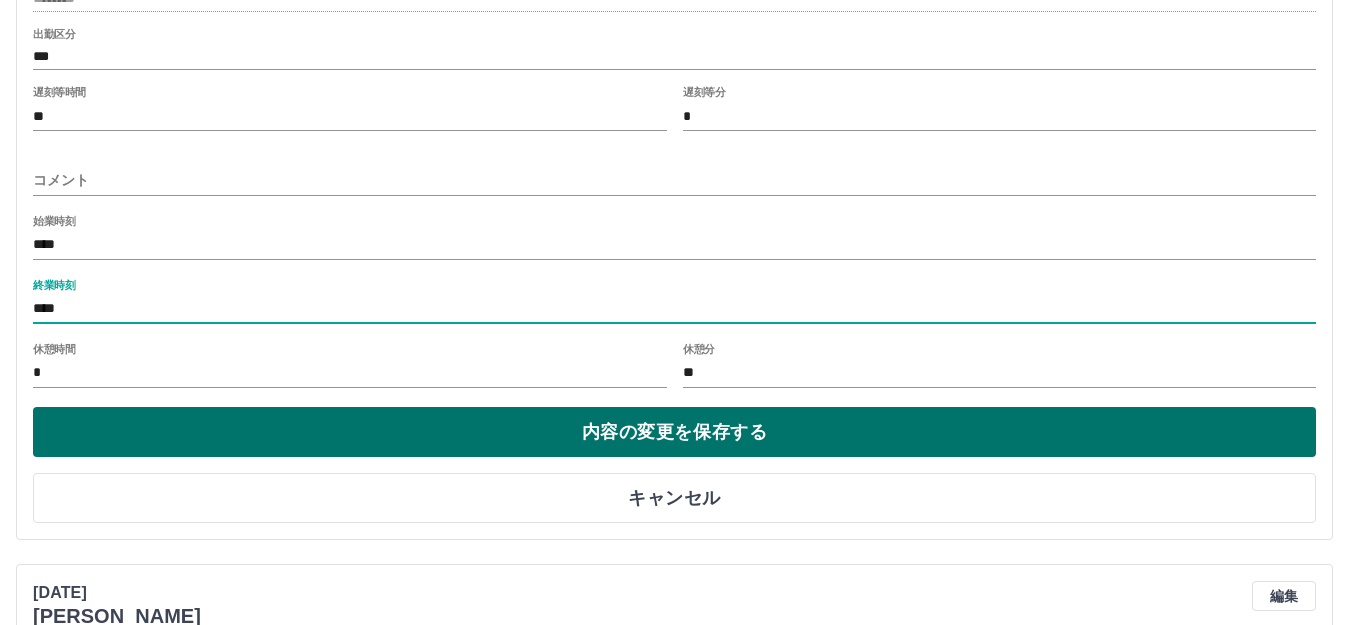 type on "****" 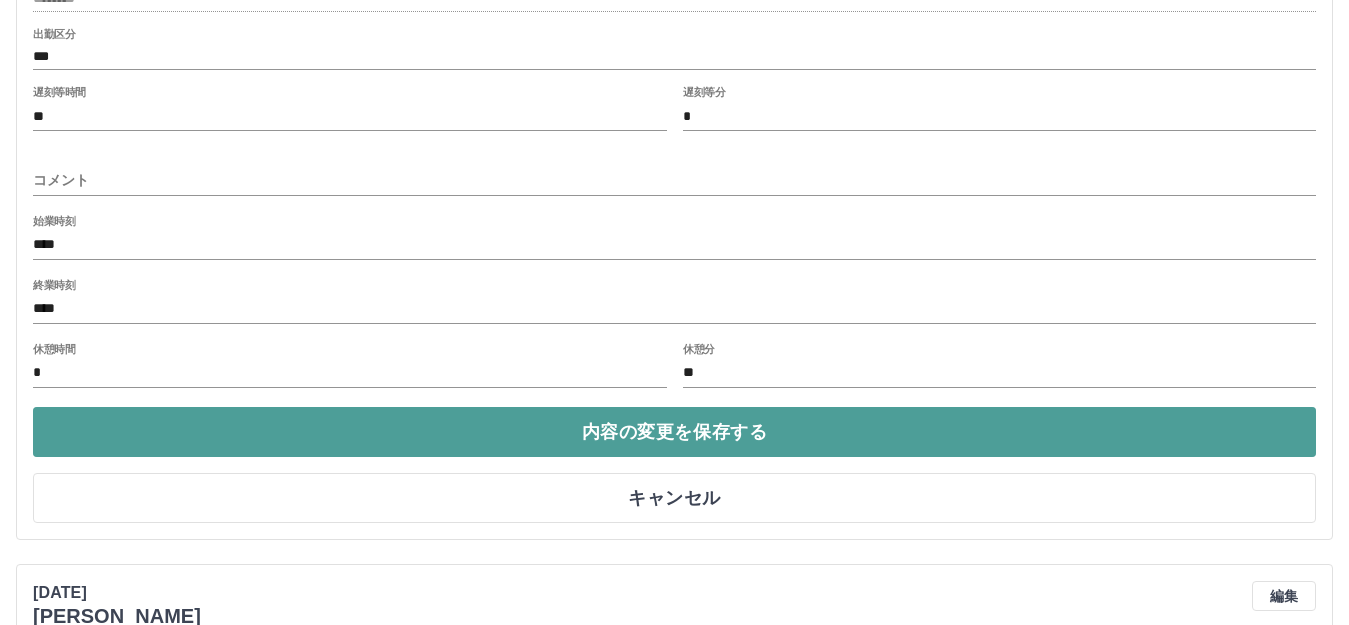 click on "内容の変更を保存する" at bounding box center [674, 432] 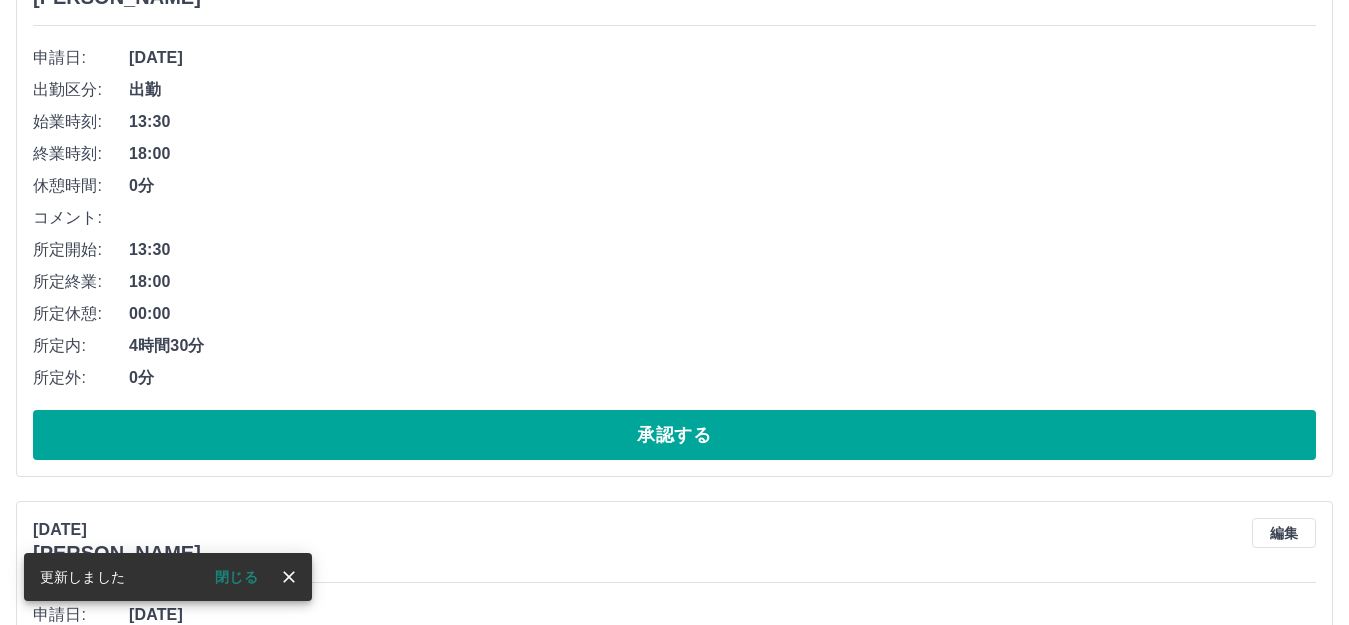 scroll, scrollTop: 2500, scrollLeft: 0, axis: vertical 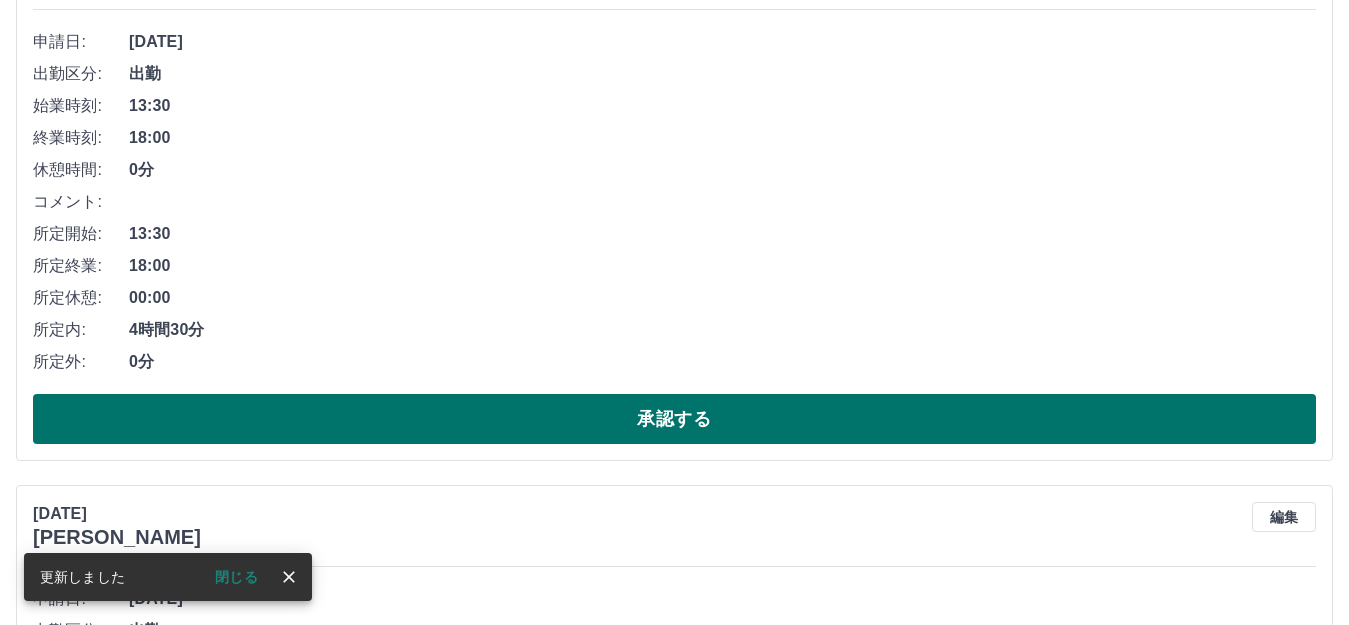 click on "承認する" at bounding box center [674, 419] 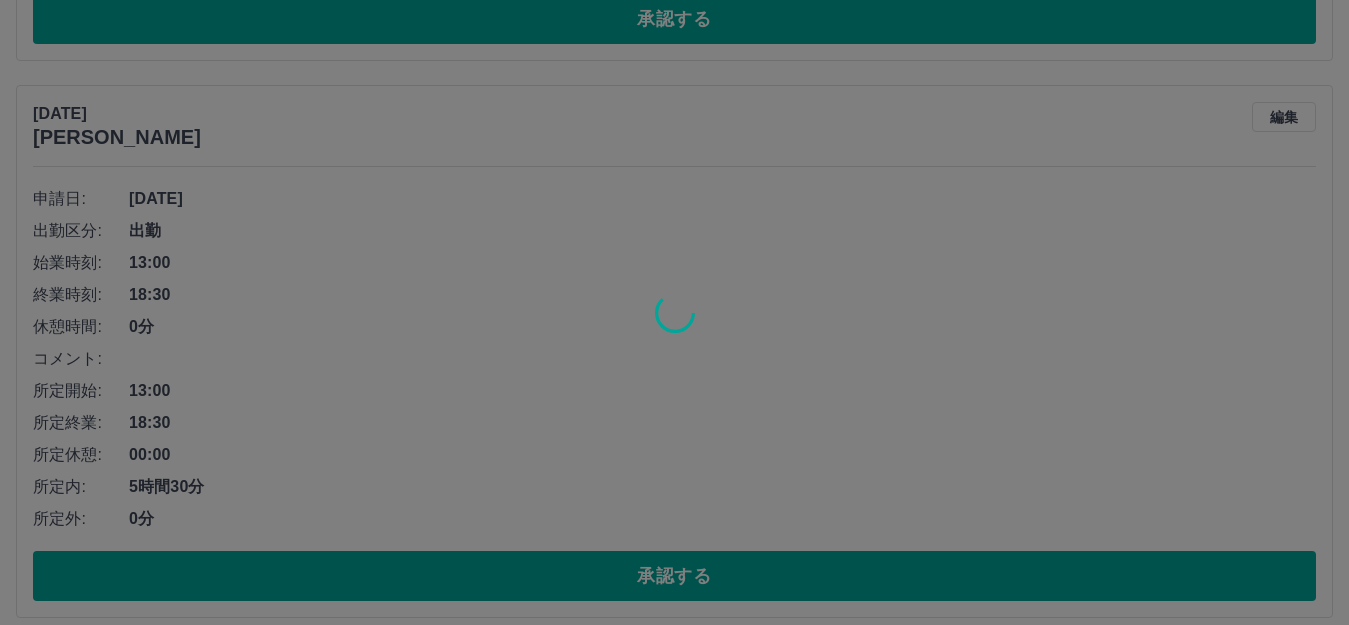 scroll, scrollTop: 2344, scrollLeft: 0, axis: vertical 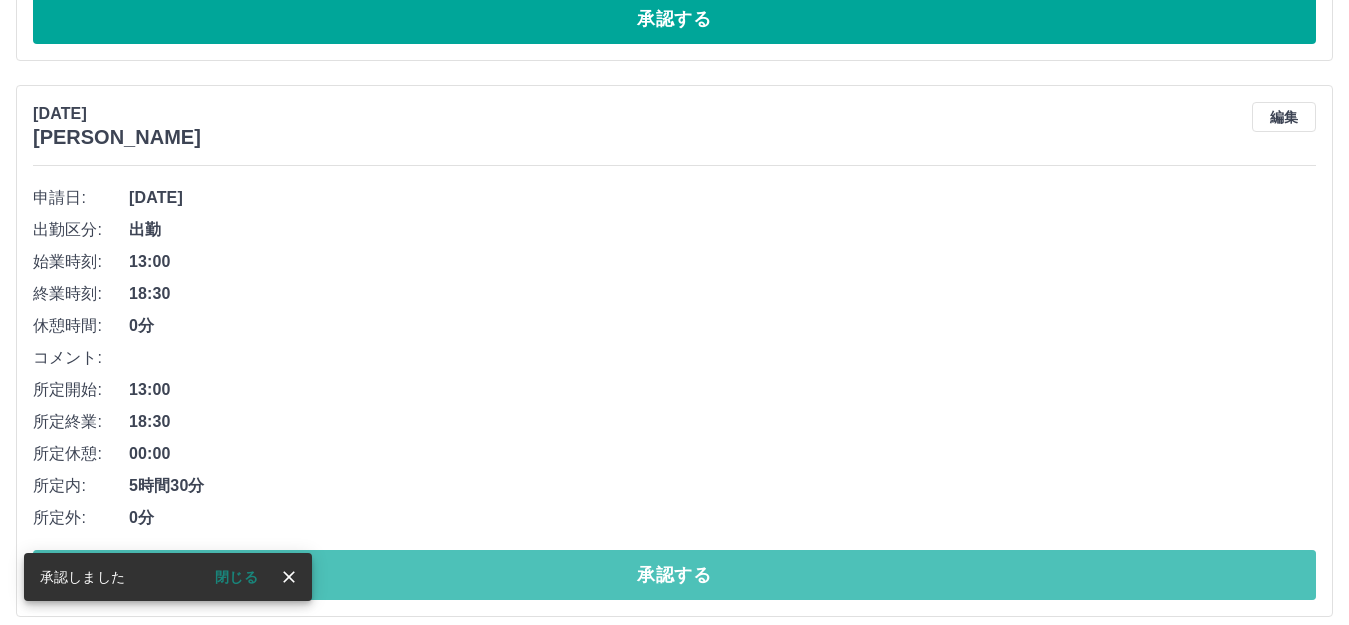 click on "承認する" at bounding box center (674, 575) 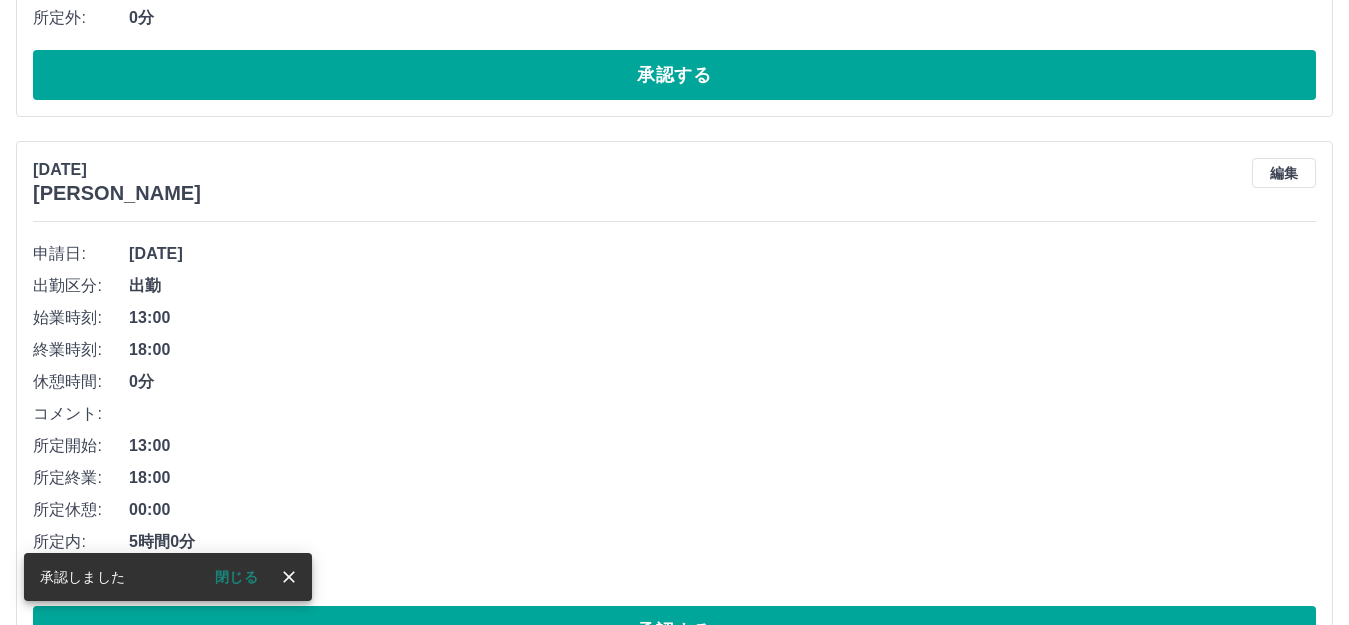 scroll, scrollTop: 2362, scrollLeft: 0, axis: vertical 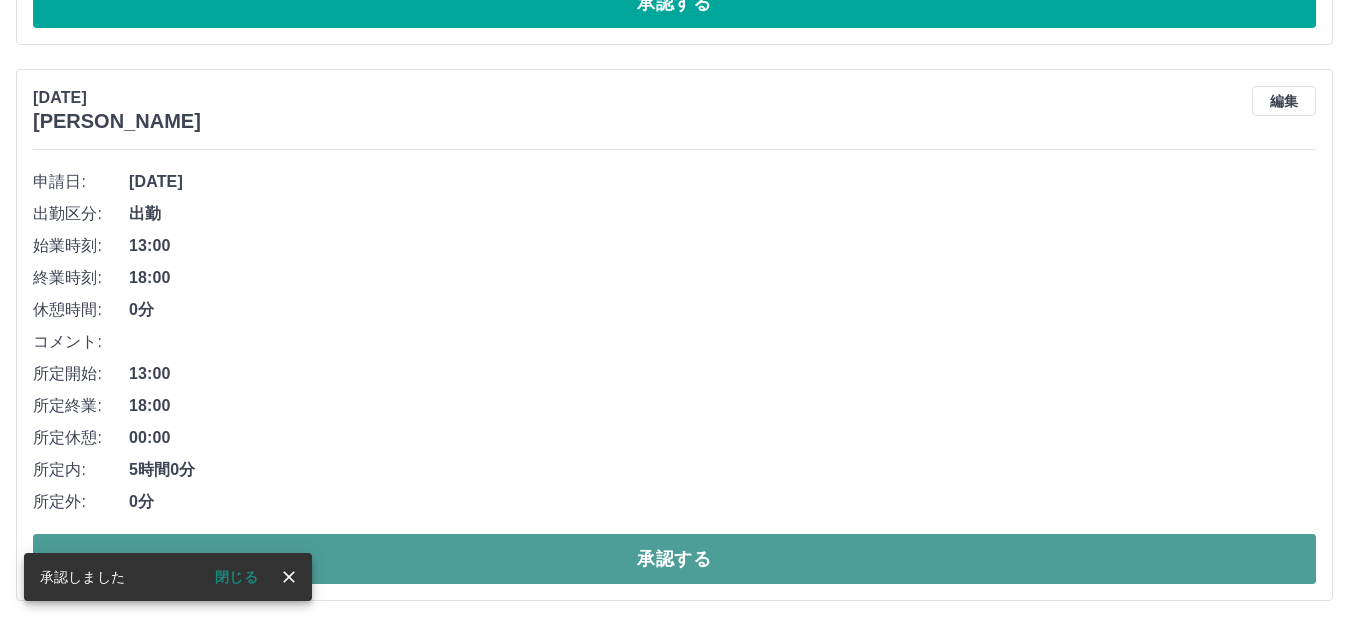 click on "承認する" at bounding box center (674, 559) 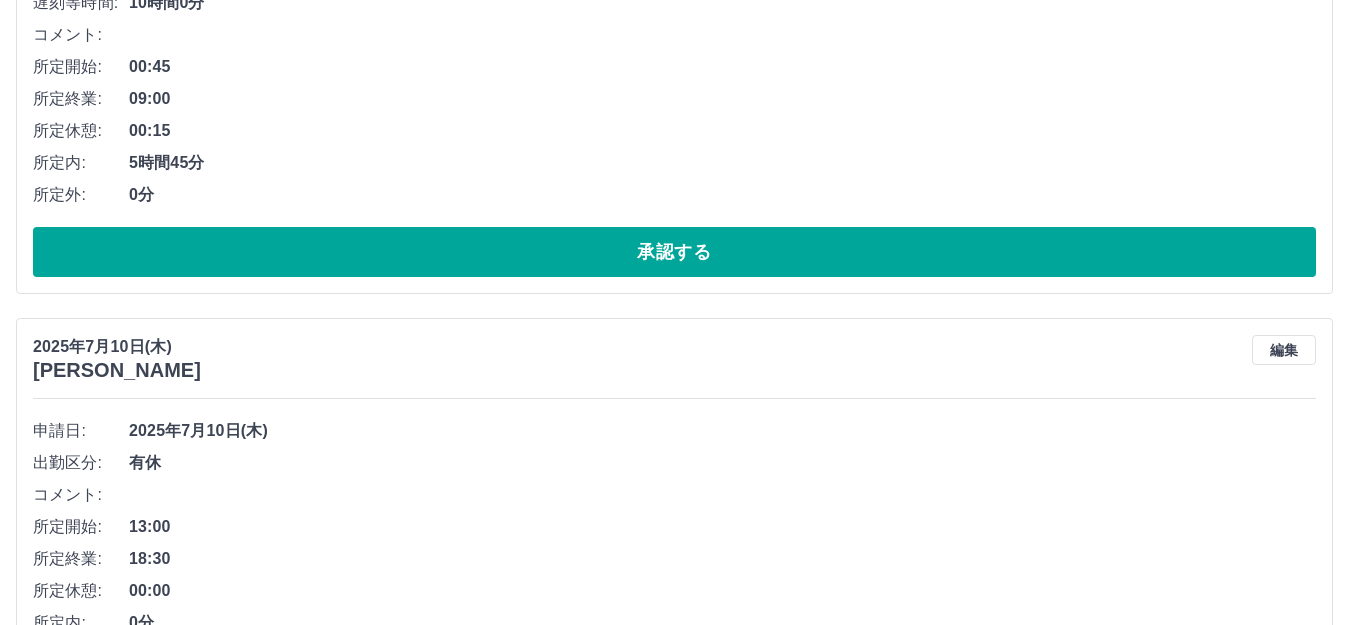 scroll, scrollTop: 706, scrollLeft: 0, axis: vertical 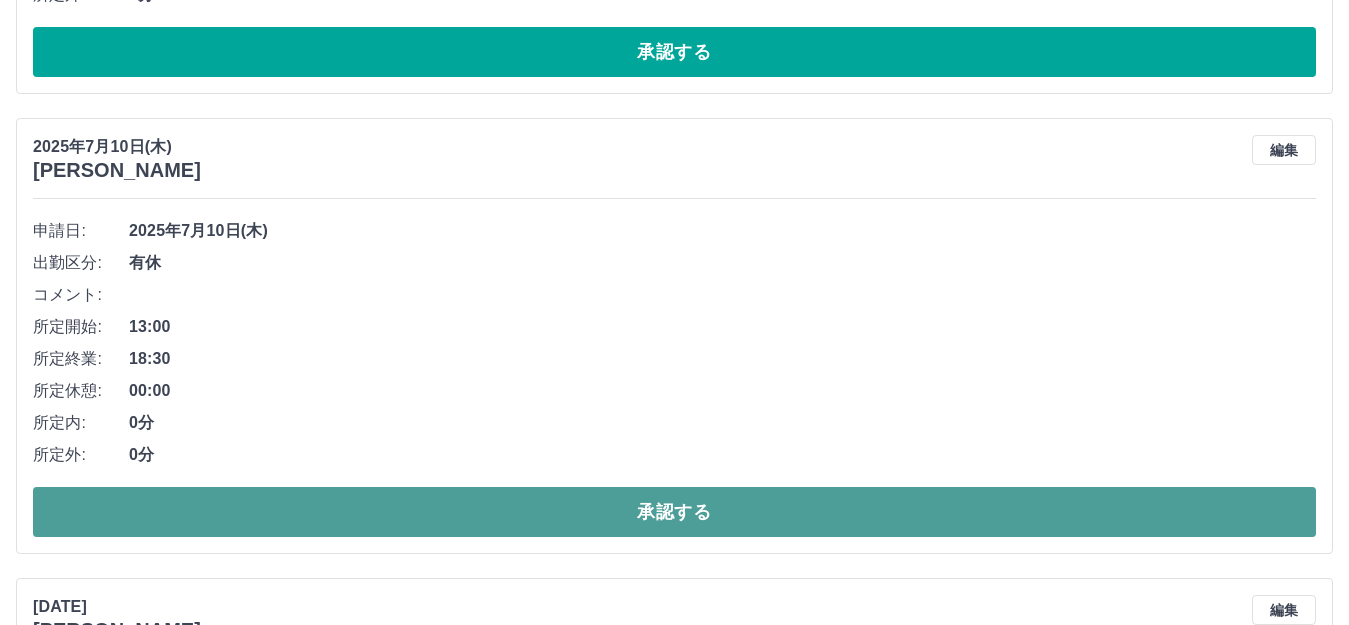 click on "承認する" at bounding box center (674, 512) 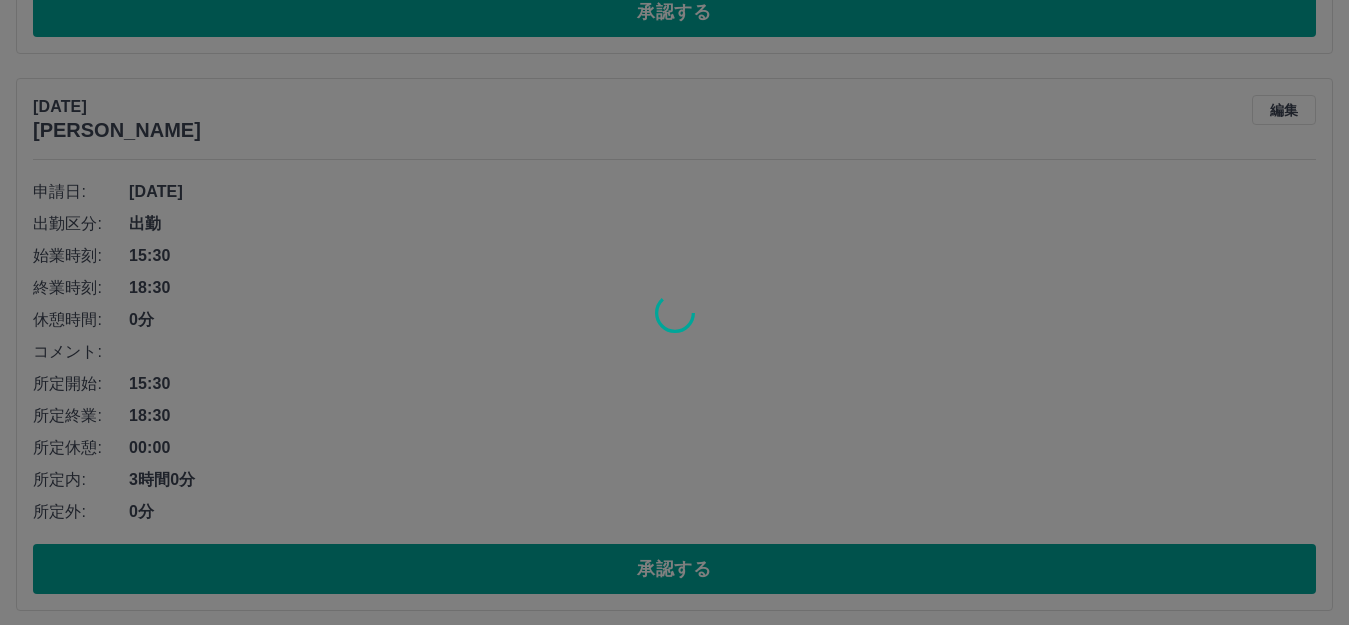 scroll, scrollTop: 746, scrollLeft: 0, axis: vertical 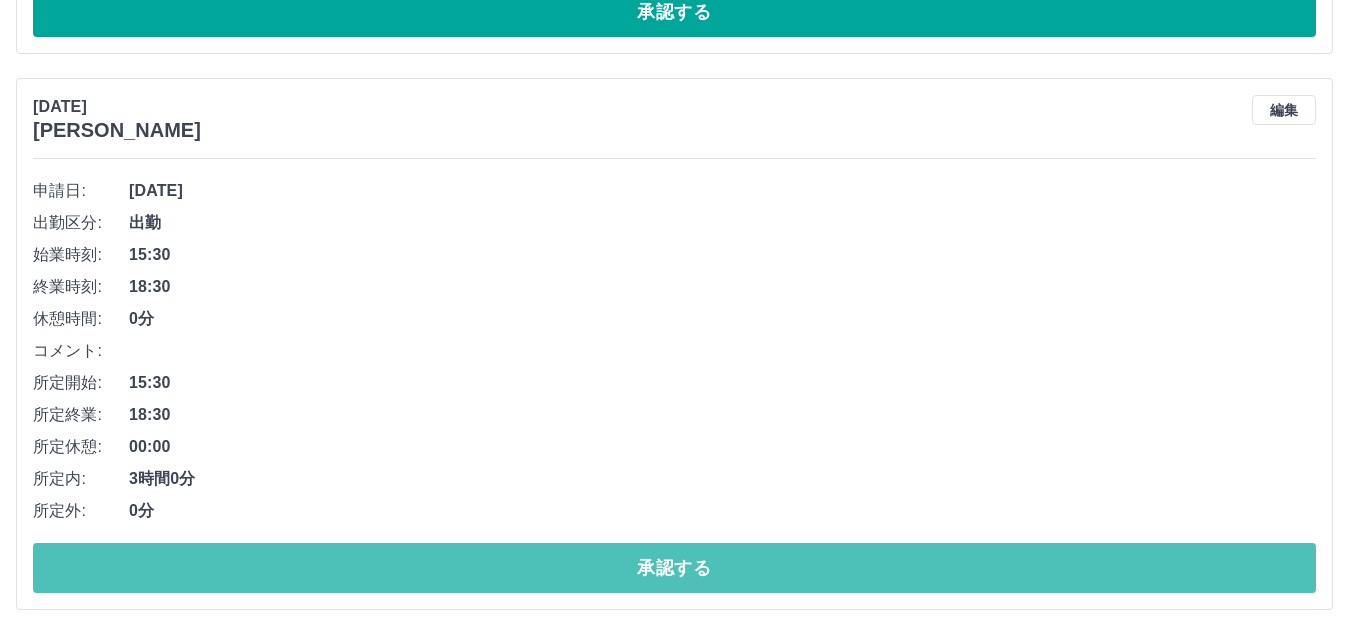 click on "承認する" at bounding box center [674, 568] 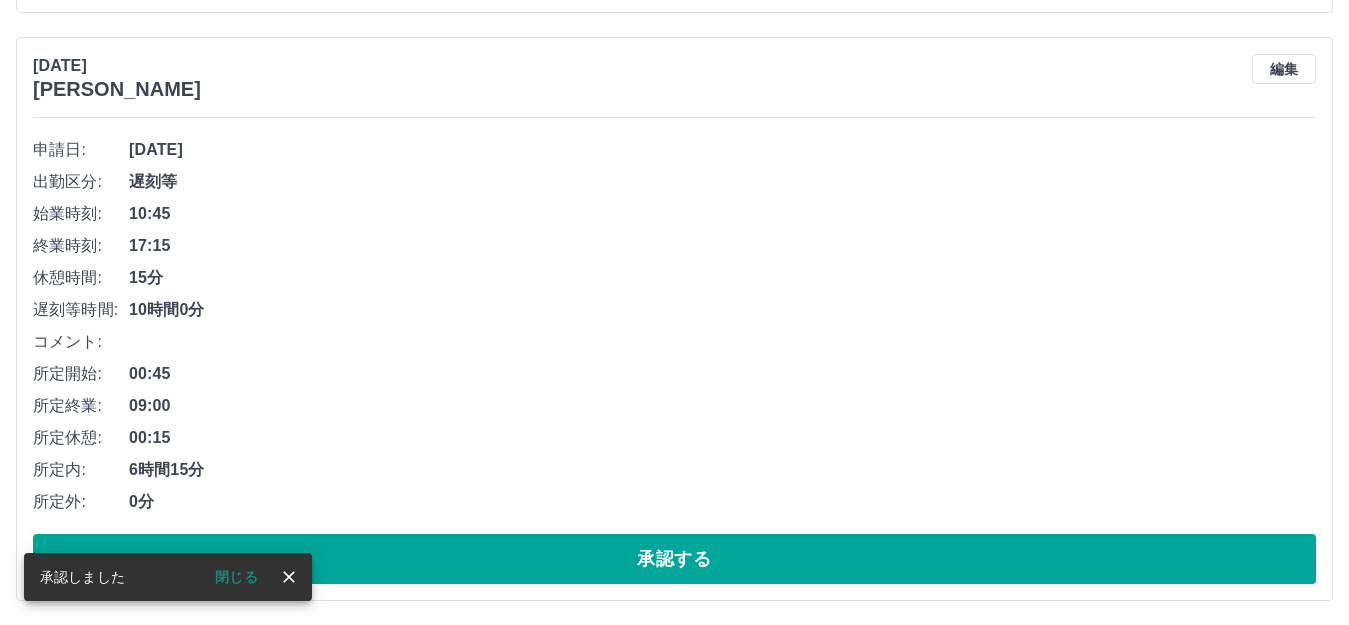 scroll, scrollTop: 789, scrollLeft: 0, axis: vertical 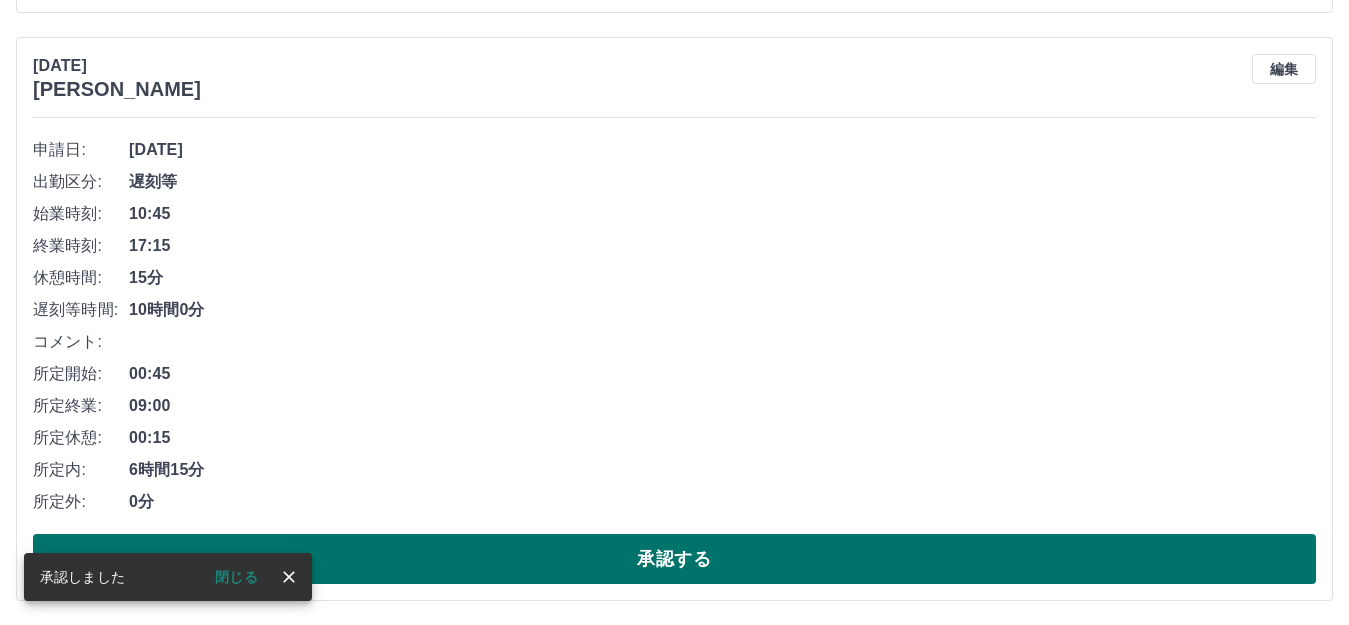 click on "承認する" at bounding box center [674, 559] 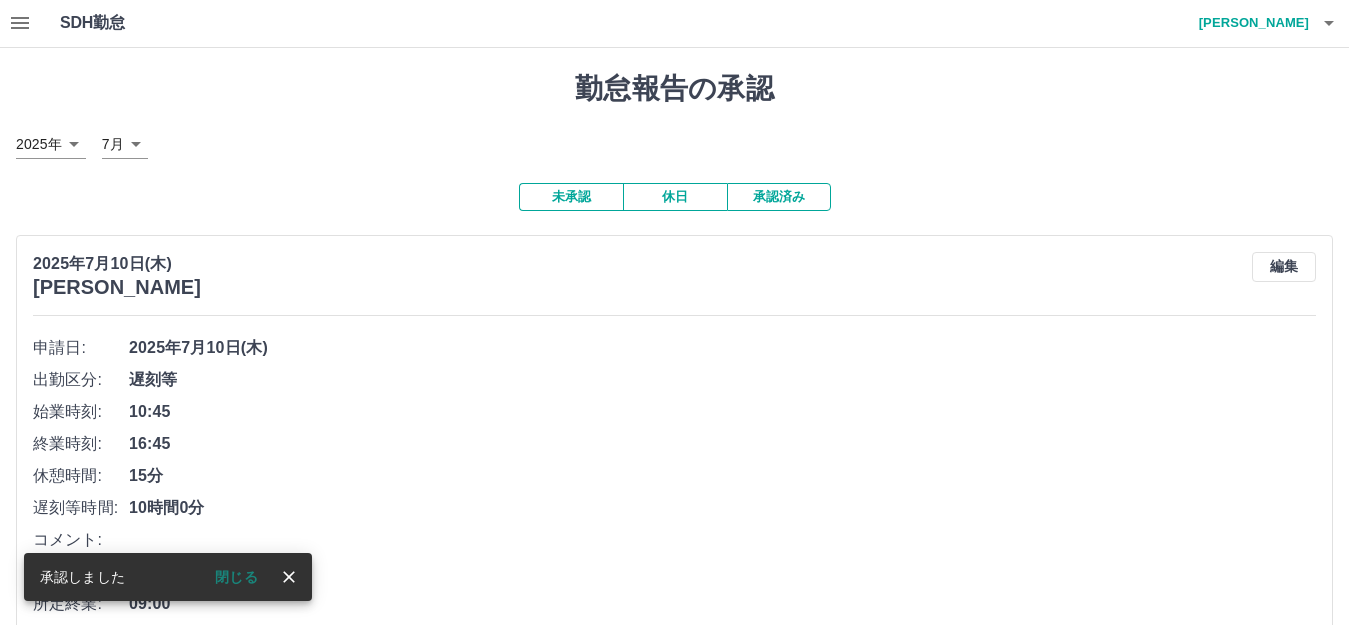 scroll, scrollTop: 0, scrollLeft: 0, axis: both 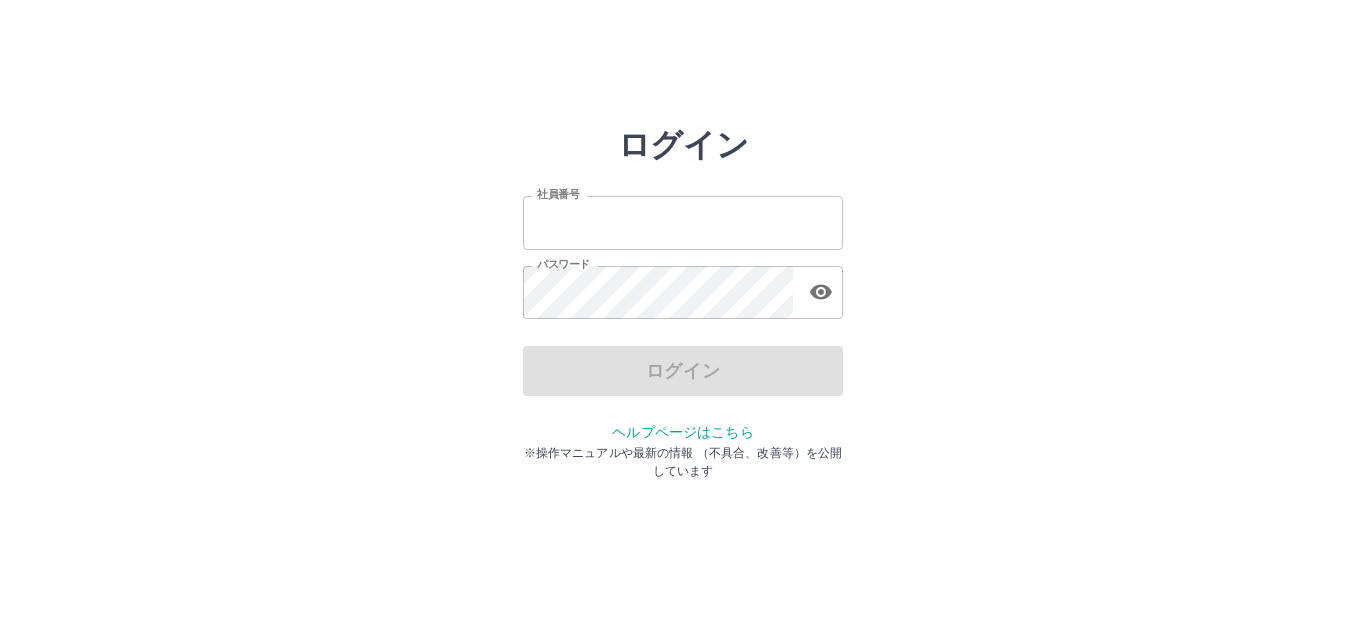 type on "*******" 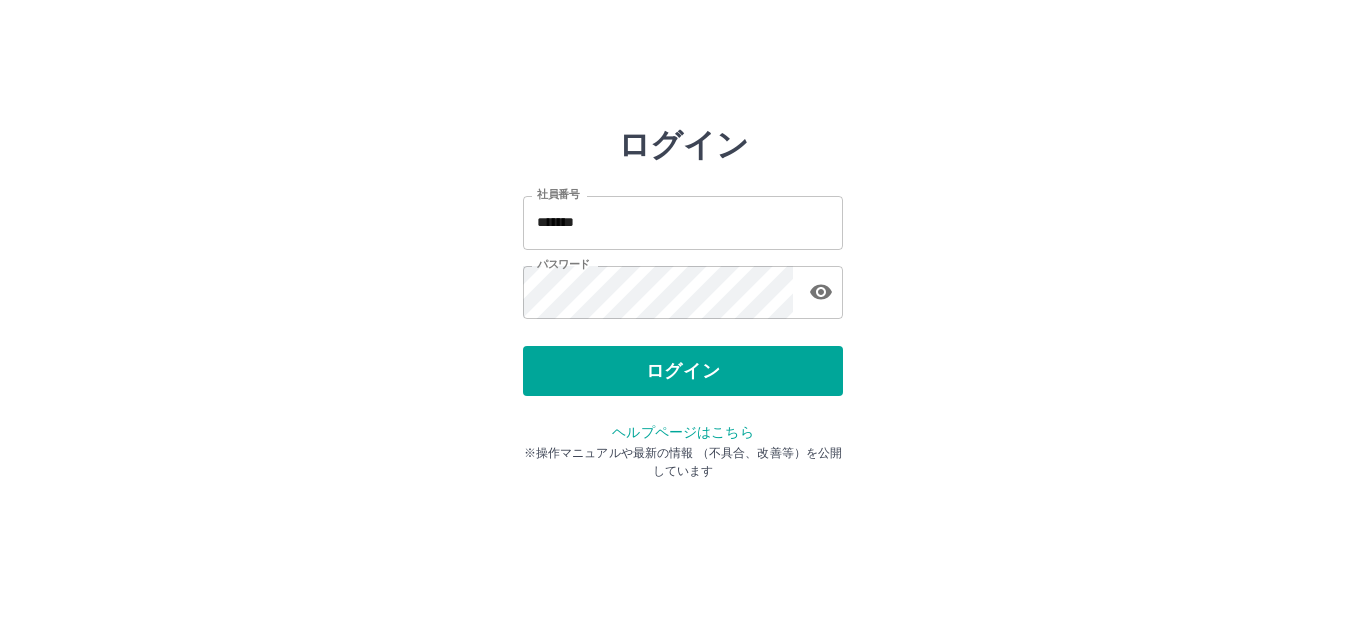 click on "ログイン" at bounding box center (683, 371) 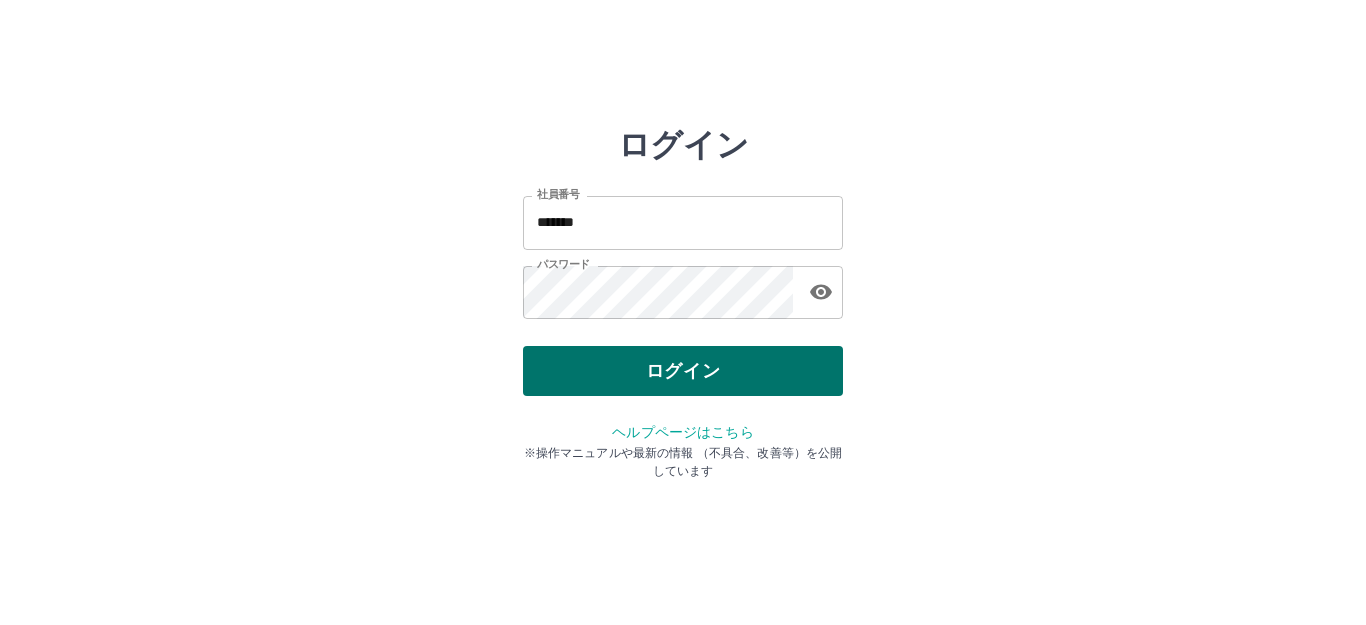 click on "ログイン" at bounding box center (683, 371) 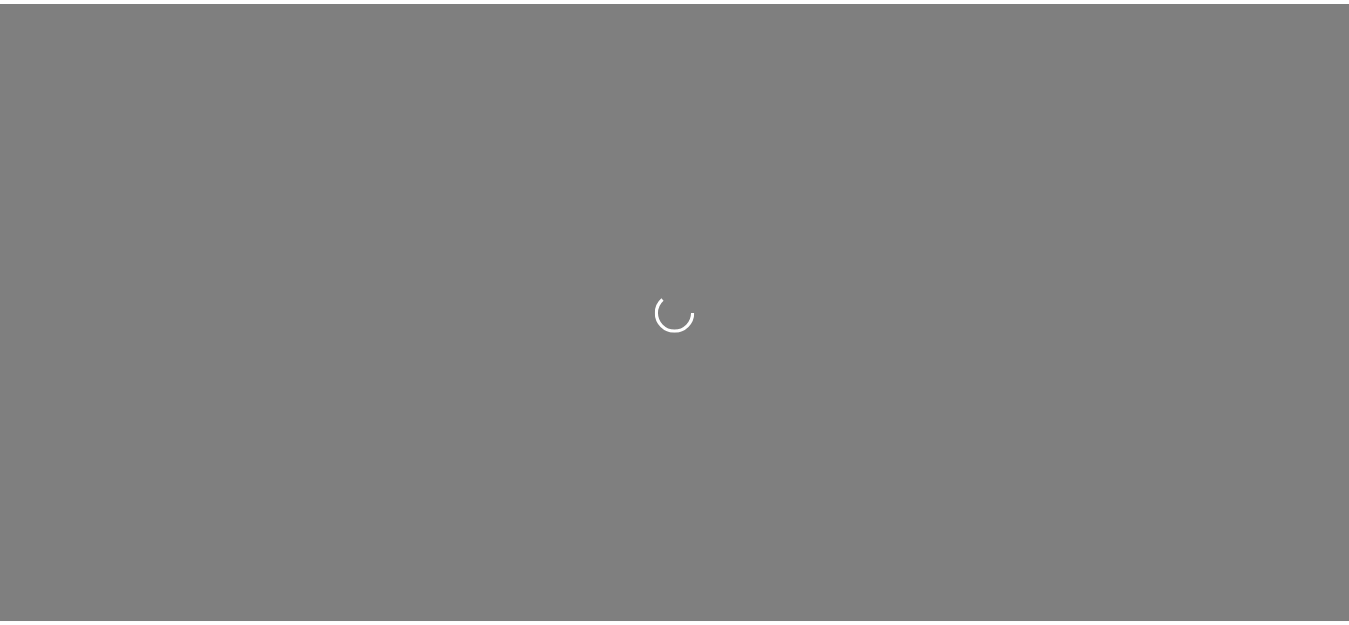 scroll, scrollTop: 0, scrollLeft: 0, axis: both 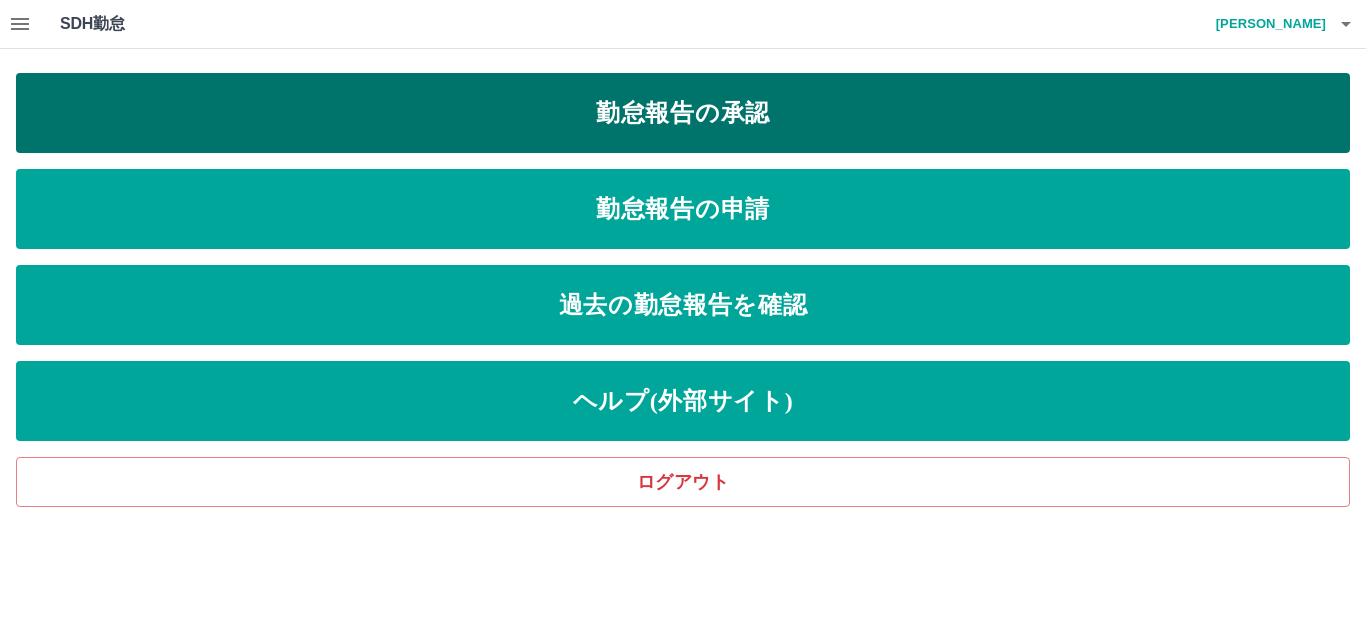 click on "勤怠報告の承認" at bounding box center (683, 113) 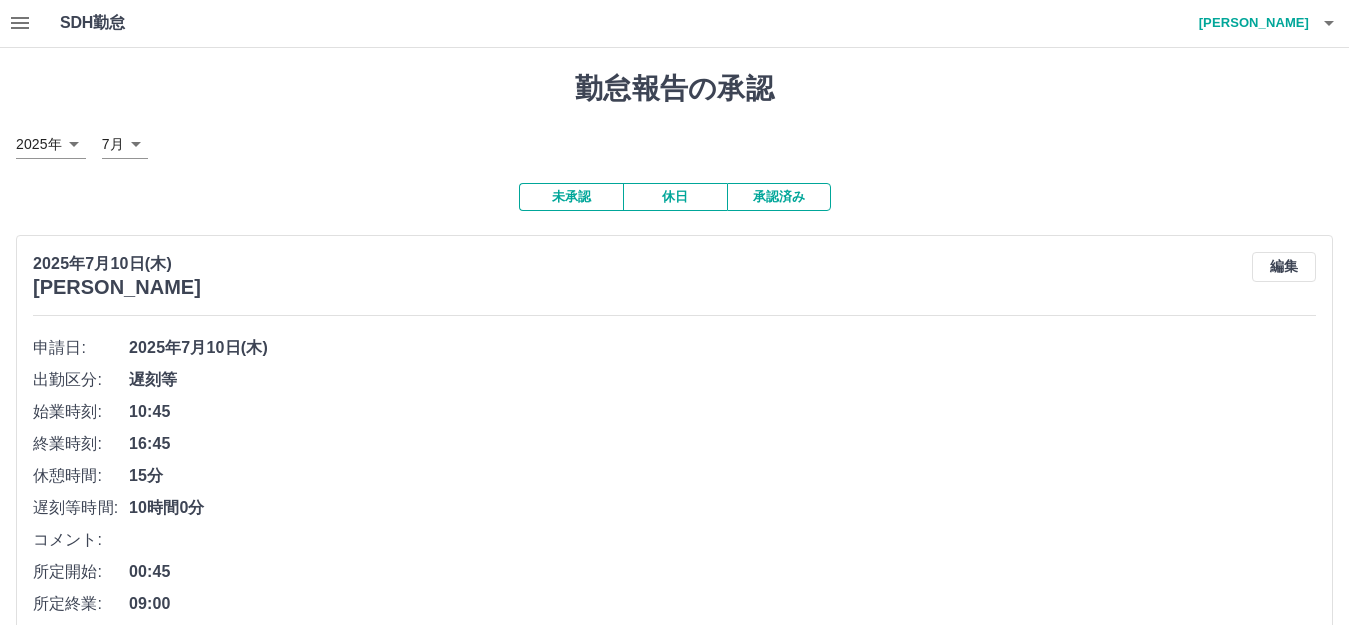 scroll, scrollTop: 0, scrollLeft: 0, axis: both 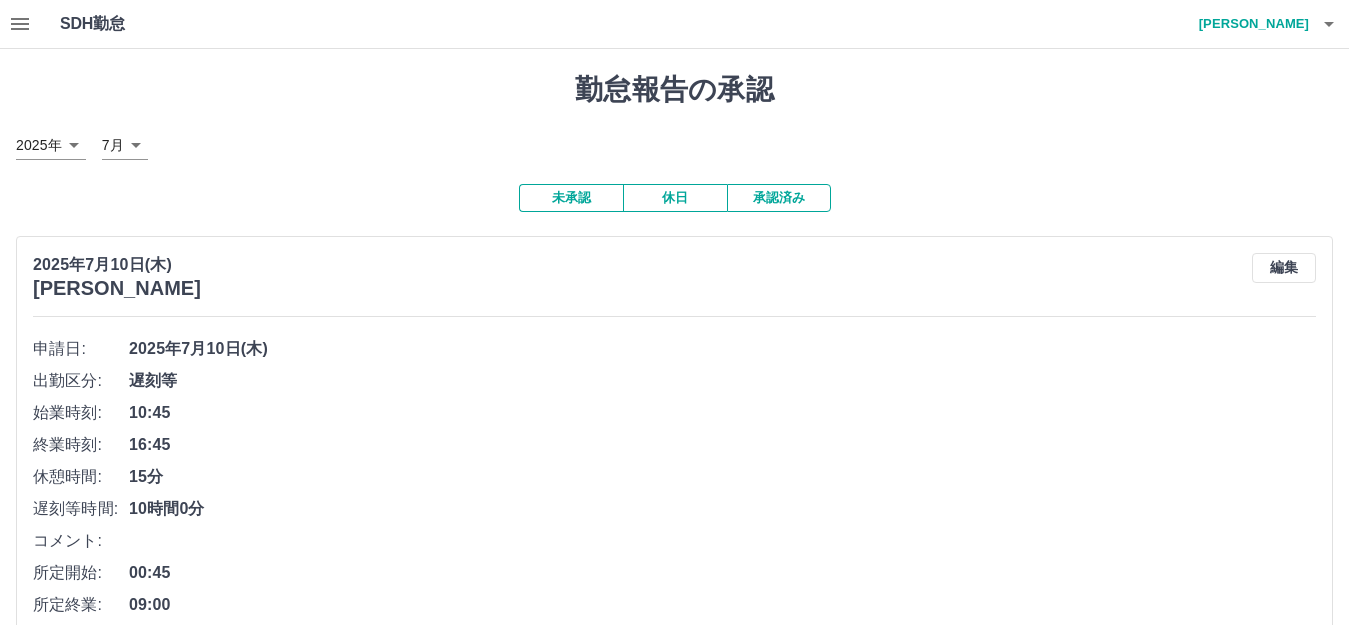 click on "承認済み" at bounding box center (779, 198) 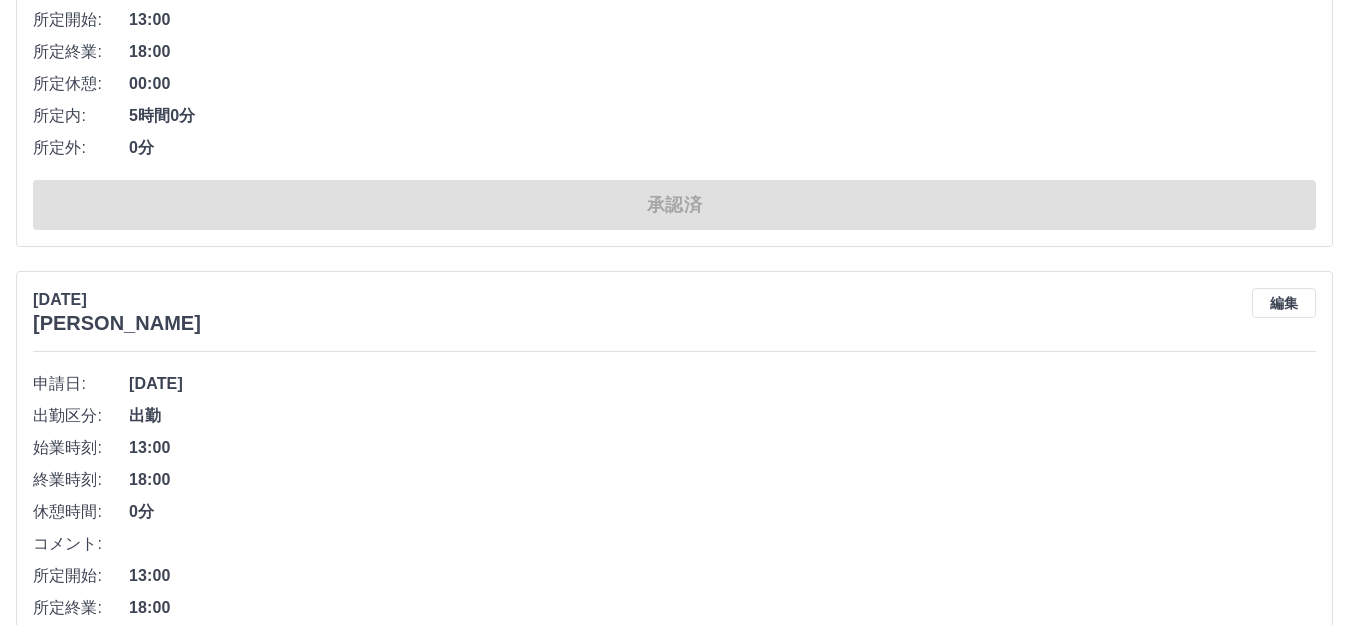 scroll, scrollTop: 10700, scrollLeft: 0, axis: vertical 